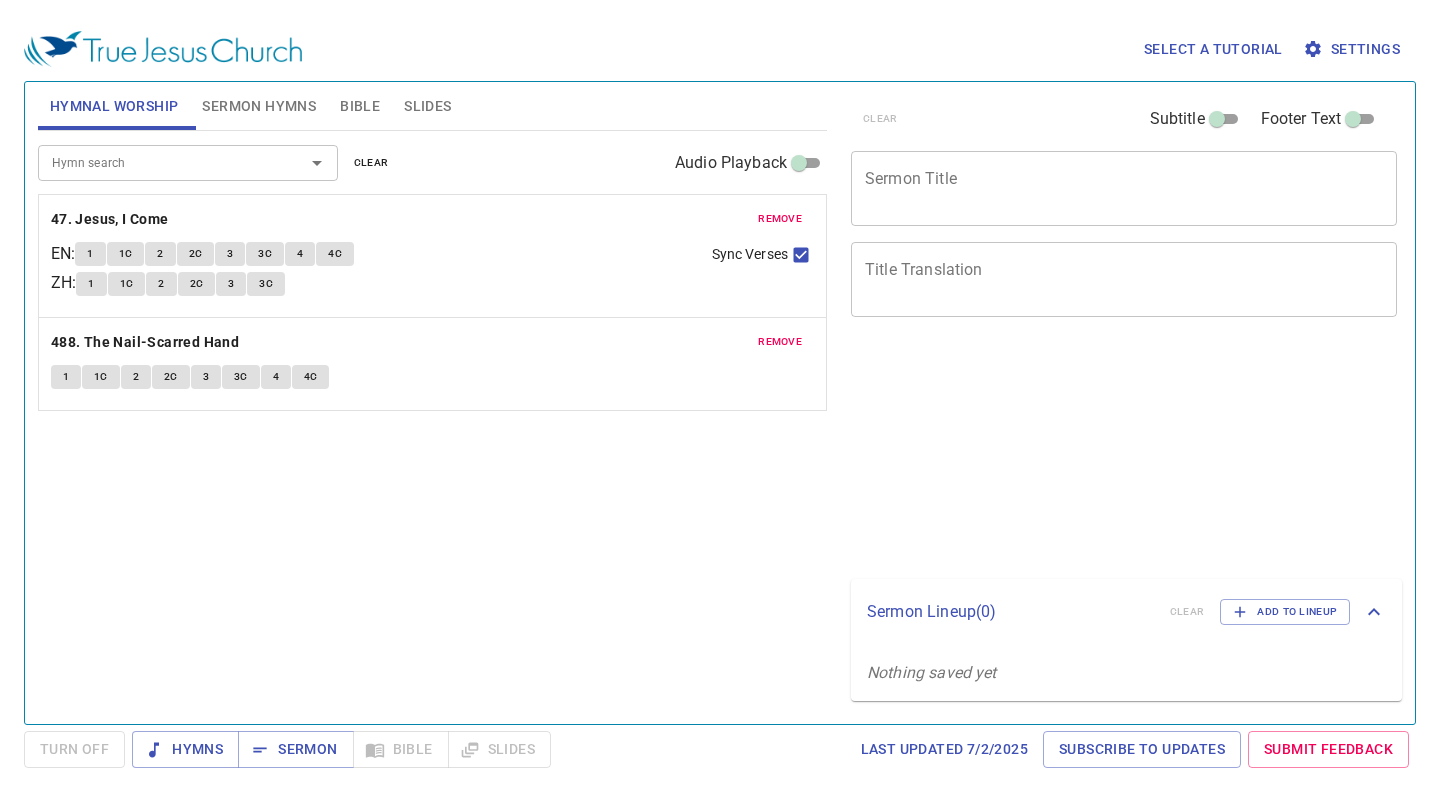 scroll, scrollTop: 0, scrollLeft: 0, axis: both 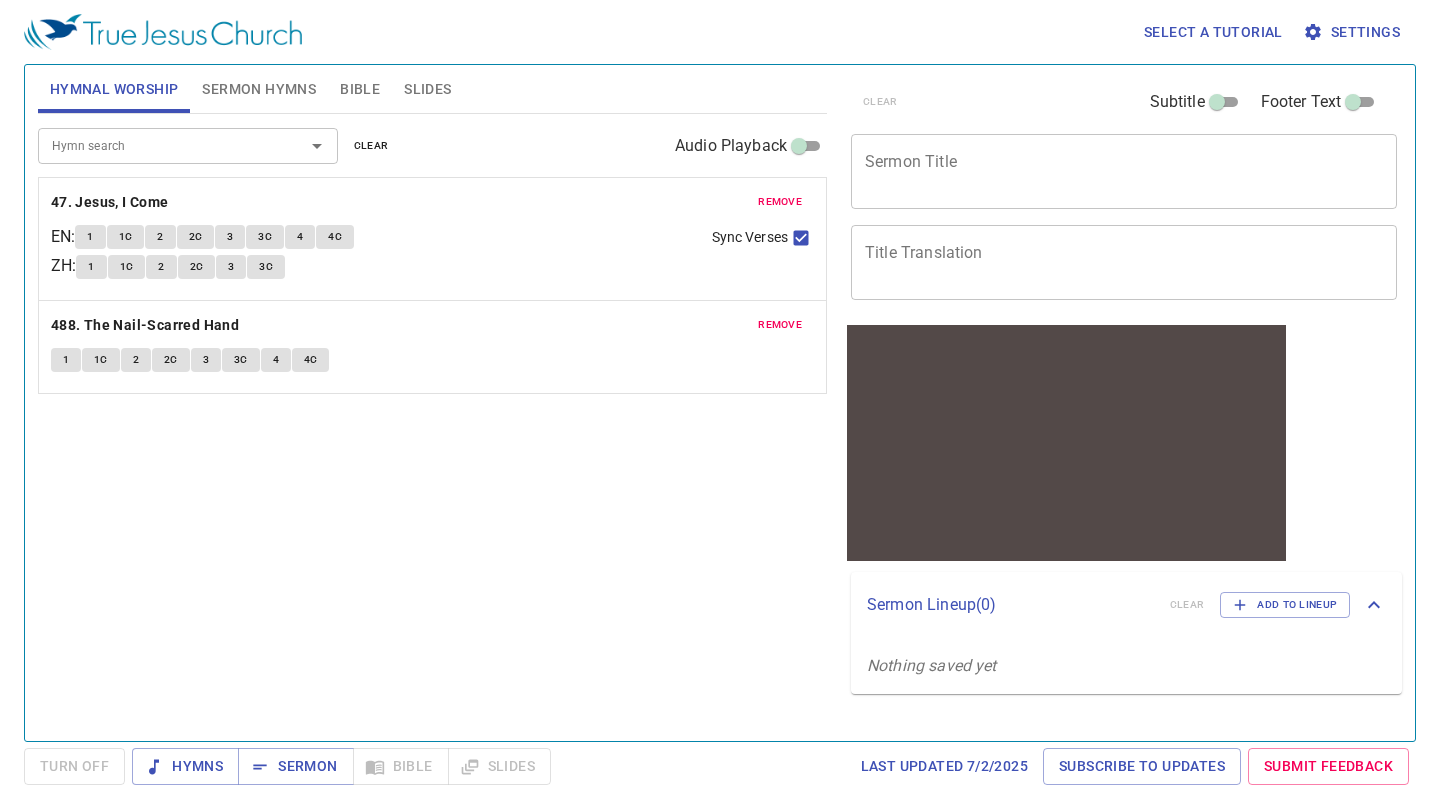click on "Bible" at bounding box center [360, 89] 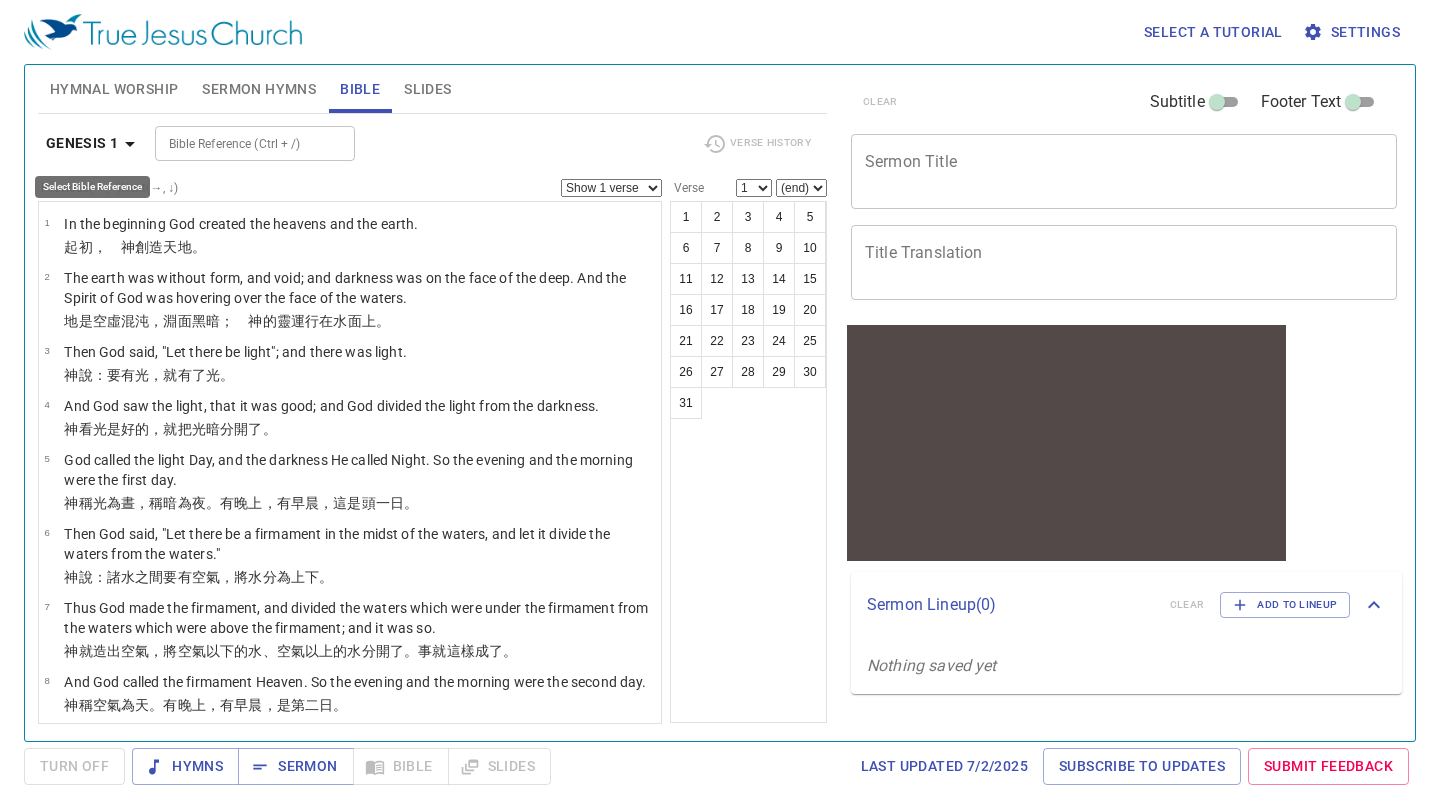 click 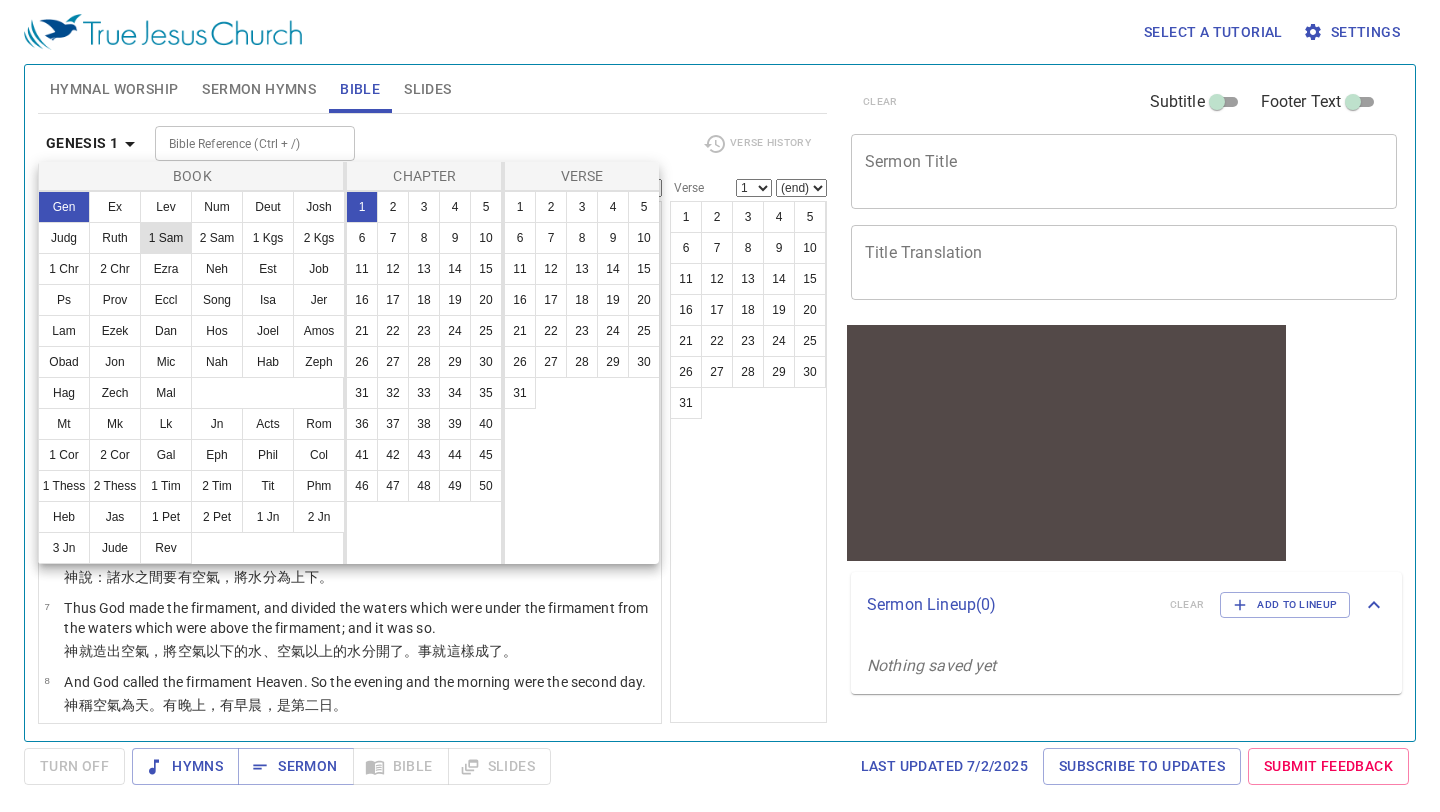 click on "1 Sam" at bounding box center (166, 238) 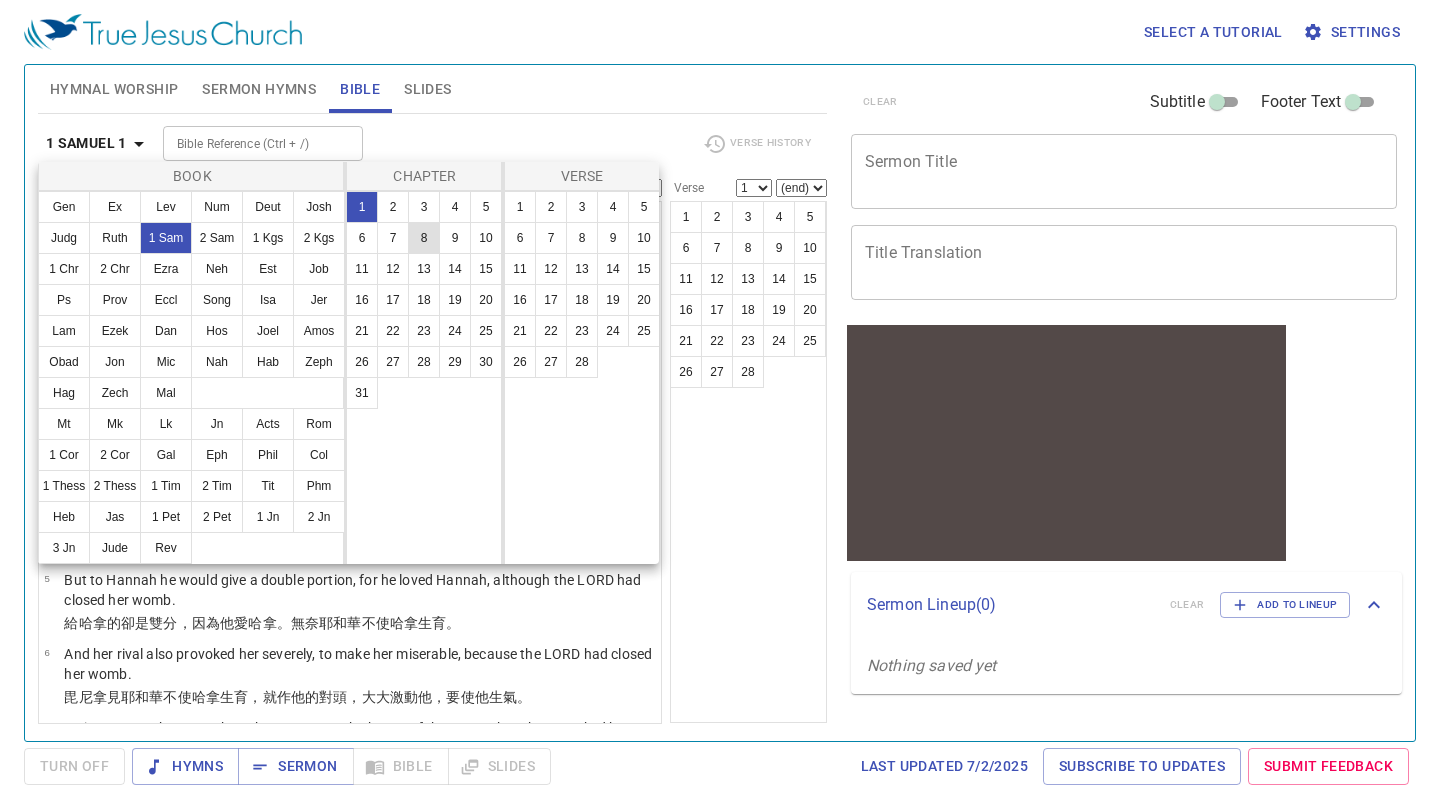 click on "8" at bounding box center (424, 238) 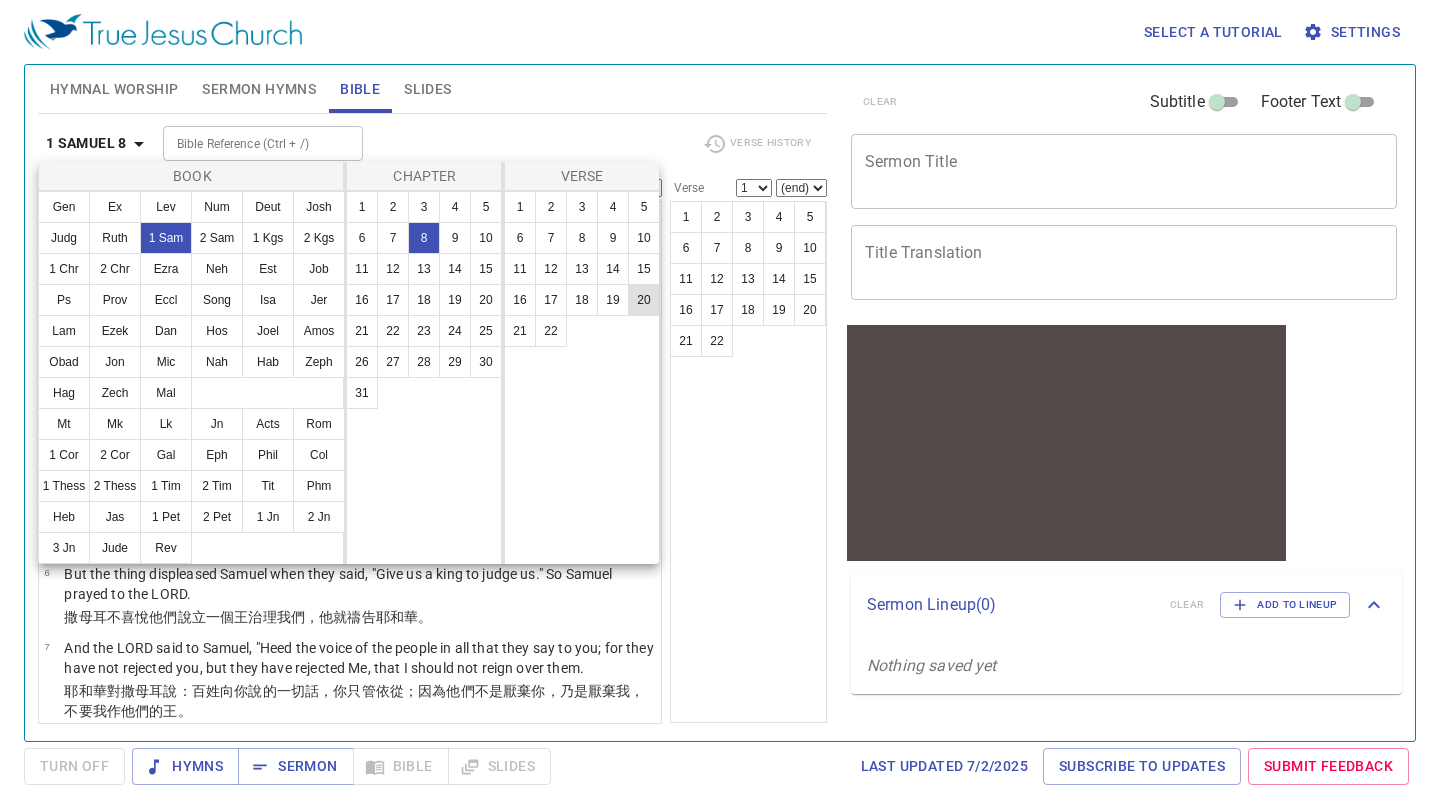 click on "20" at bounding box center (644, 300) 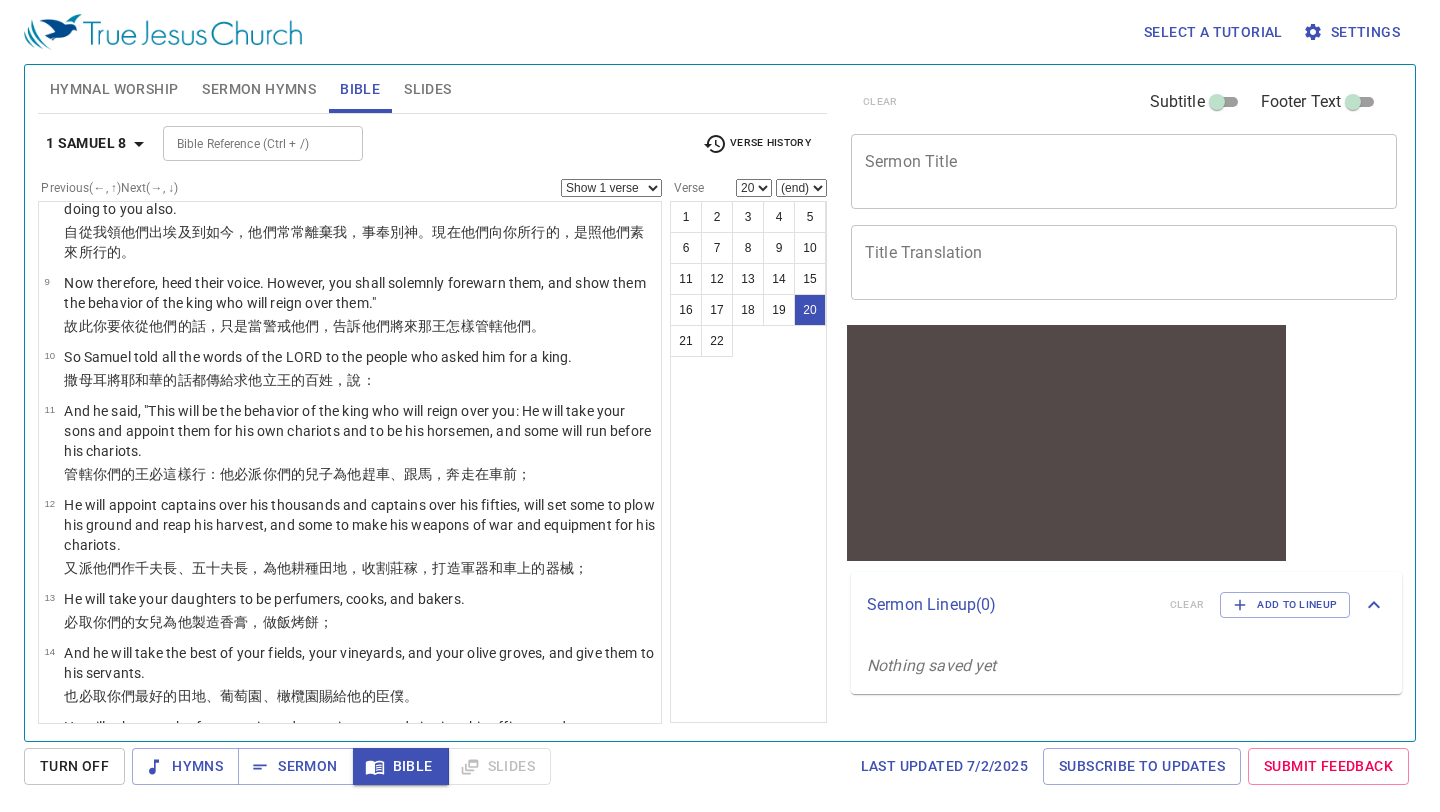 scroll, scrollTop: 546, scrollLeft: 0, axis: vertical 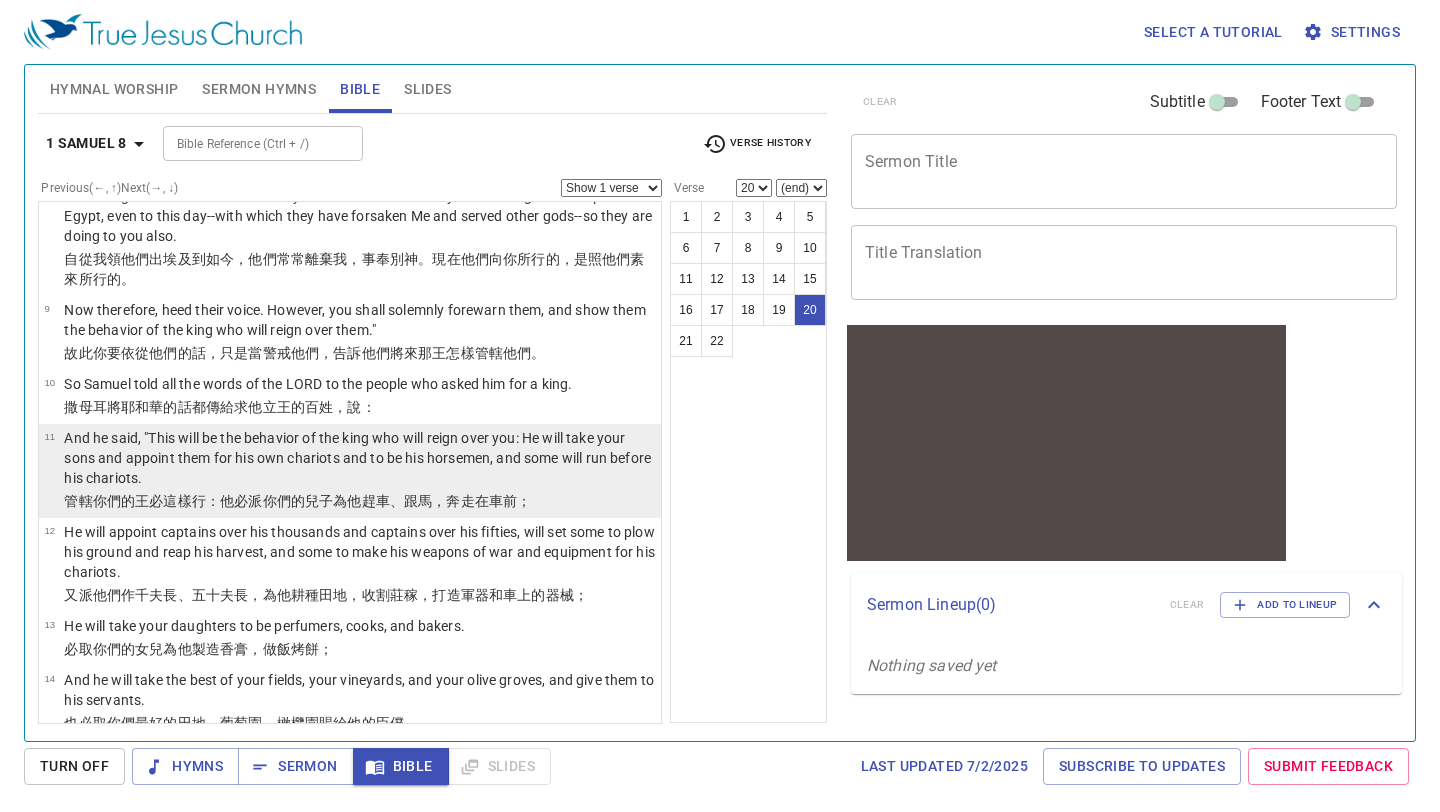 click on "And he said, "This will be the behavior of the king who will reign over you: He will take your sons and appoint them for his own chariots and to be his horsemen, and some will run before his chariots." at bounding box center (359, 458) 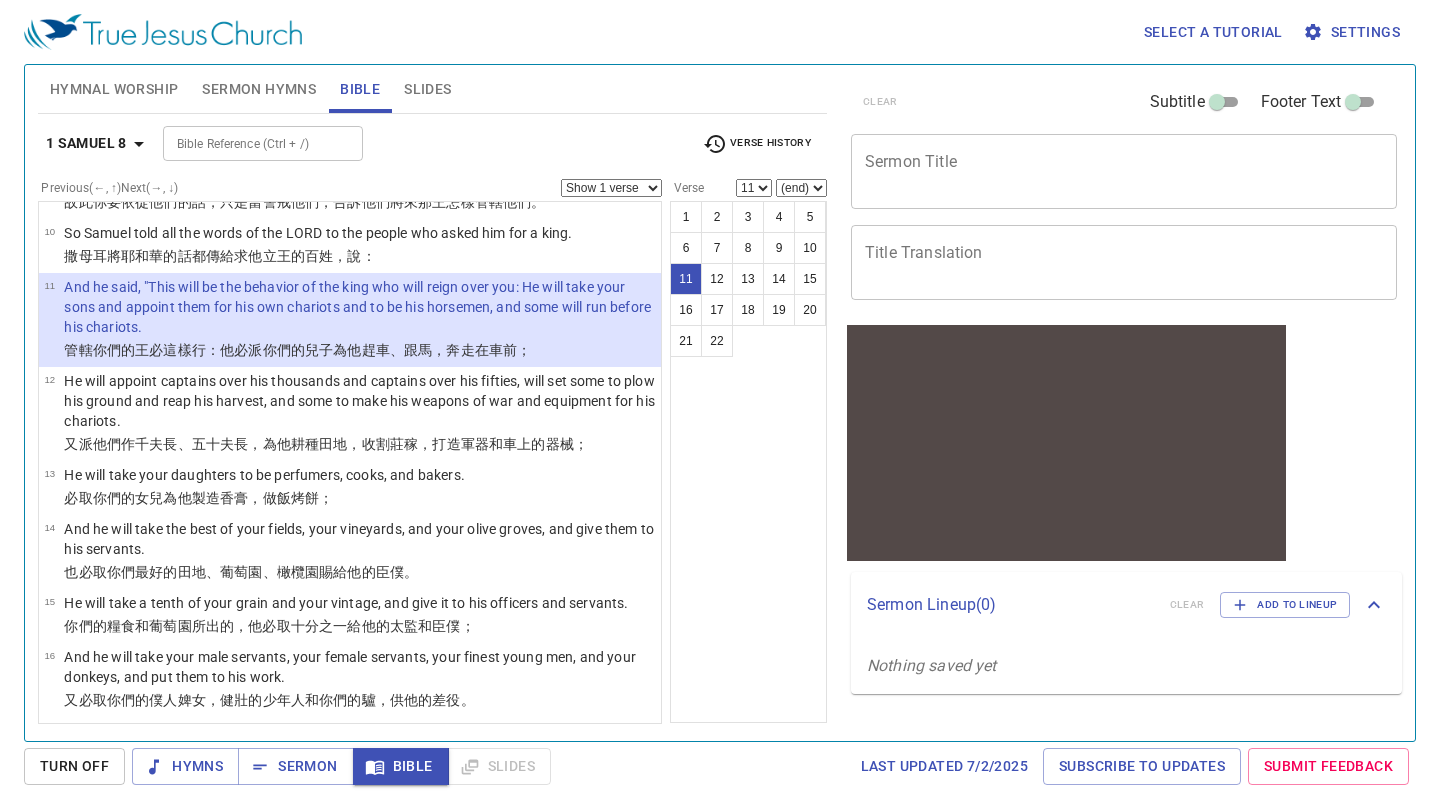 scroll, scrollTop: 698, scrollLeft: 0, axis: vertical 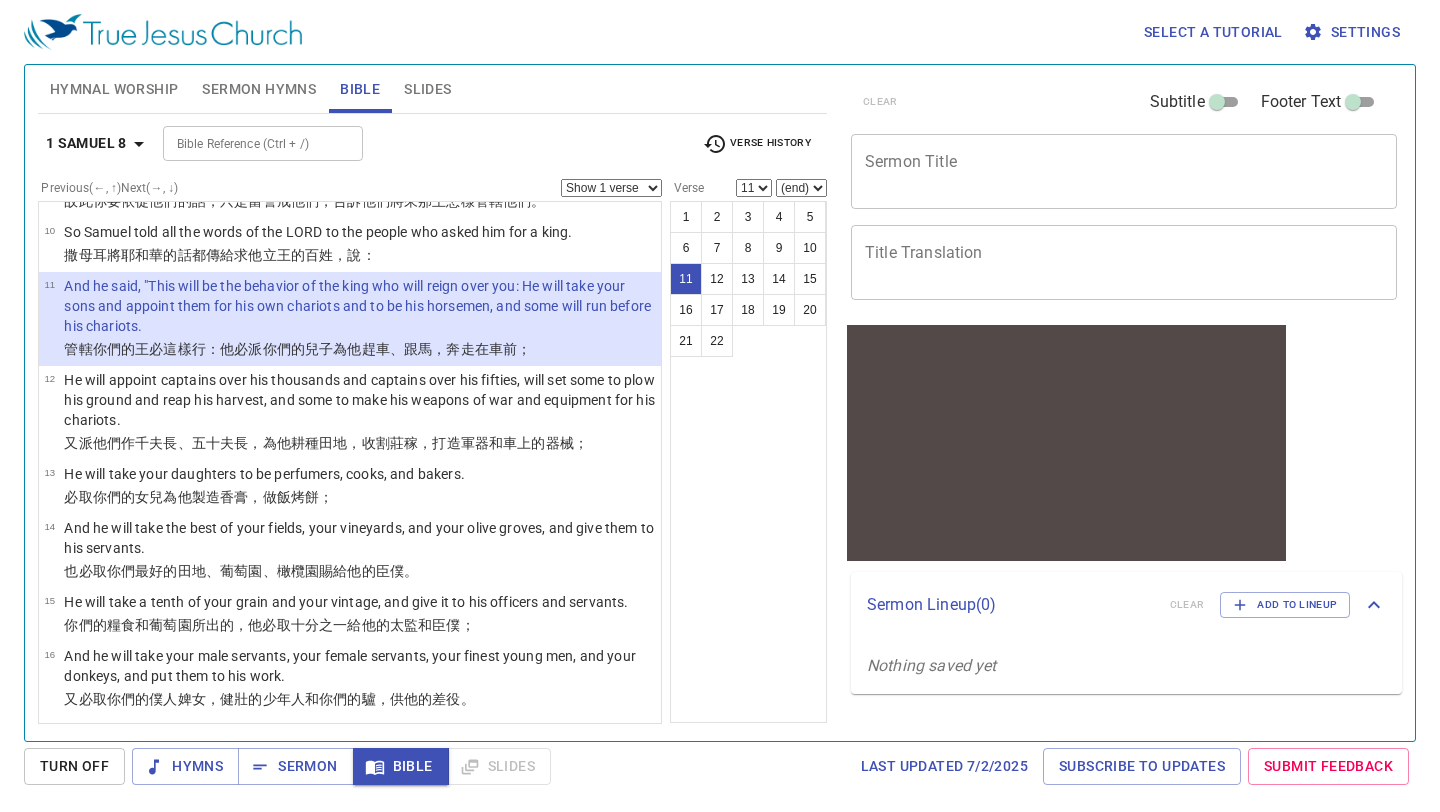 click on "Show 1 verse Show 2 verses Show 3 verses Show 4 verses Show 5 verses" at bounding box center [611, 188] 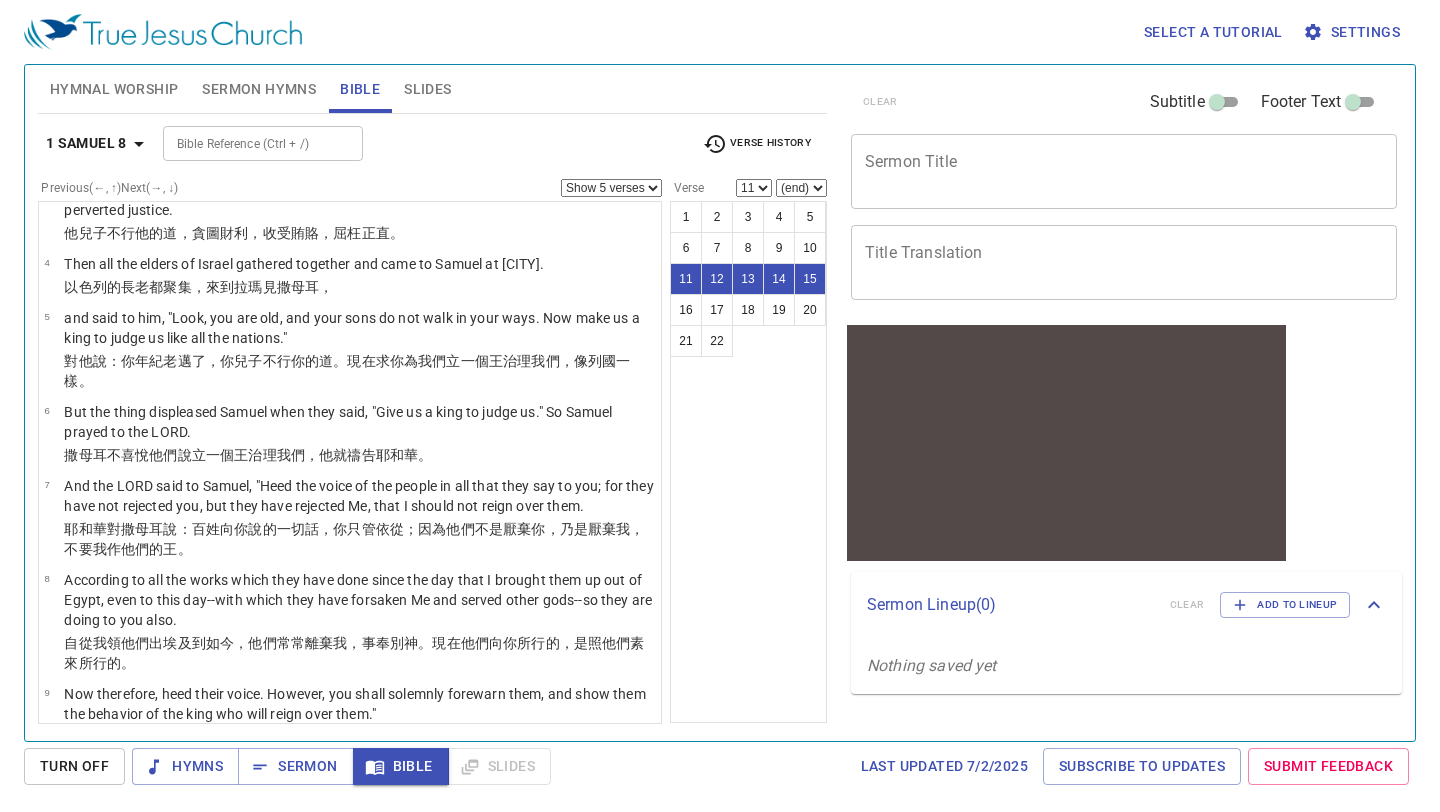 scroll, scrollTop: 141, scrollLeft: 0, axis: vertical 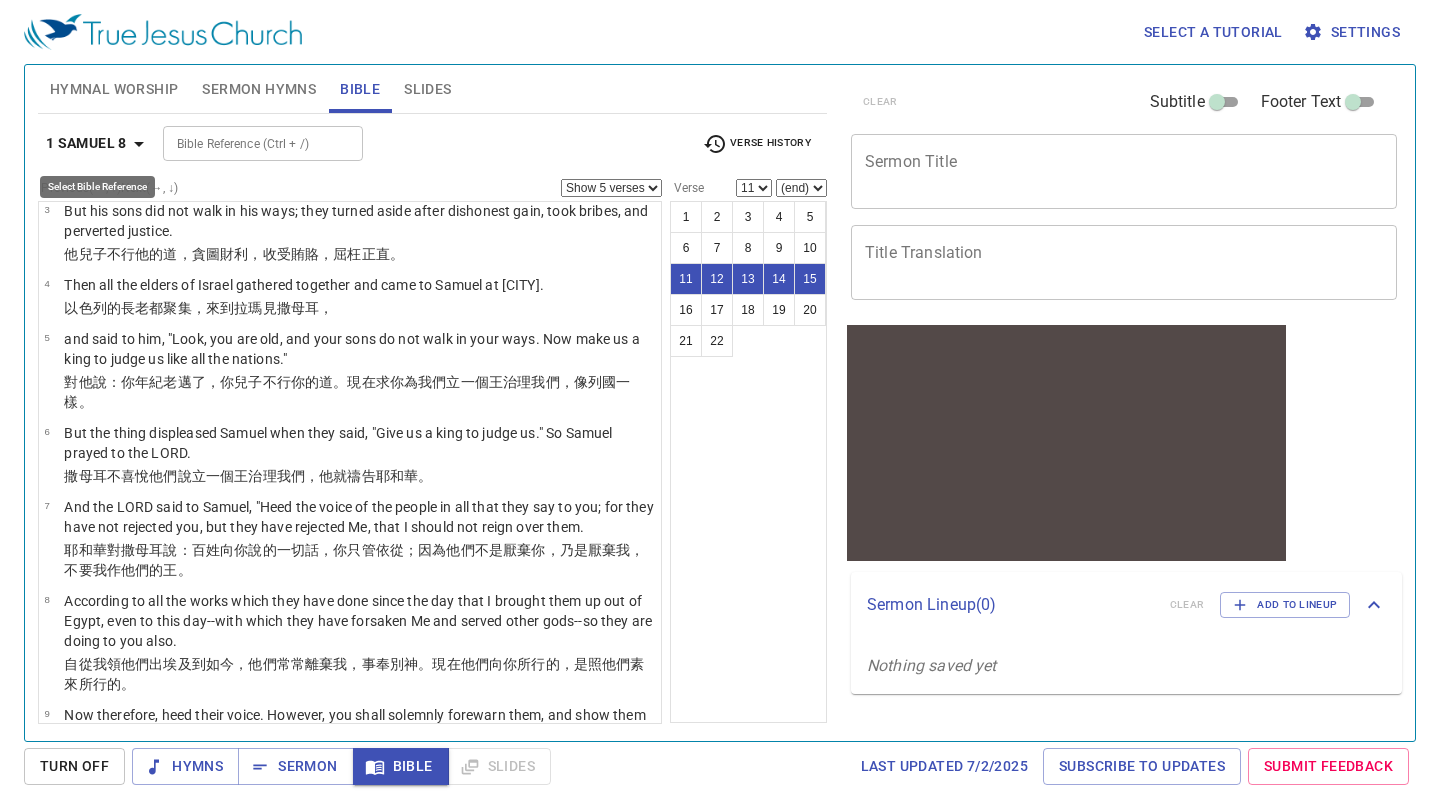 click 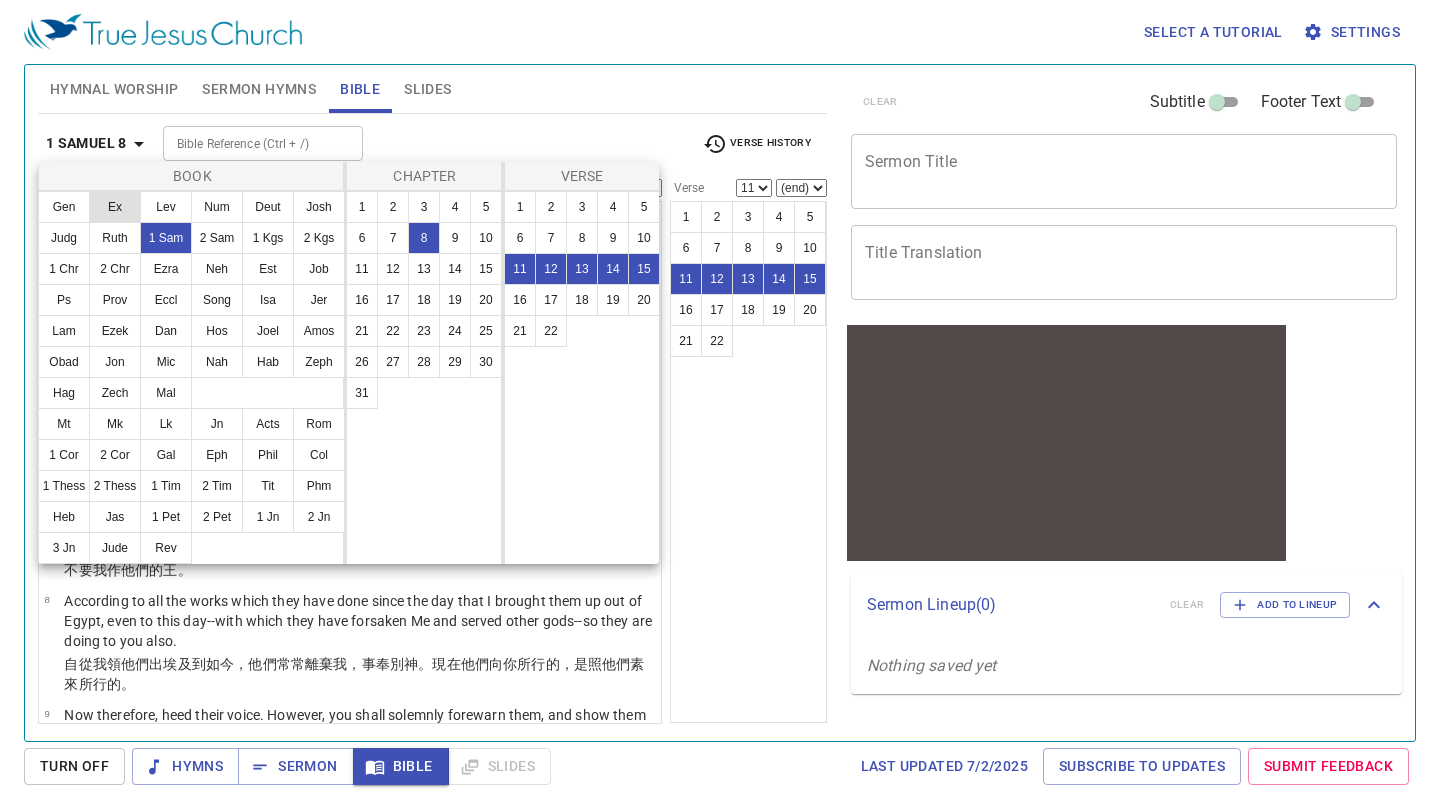click on "Ex" at bounding box center [115, 207] 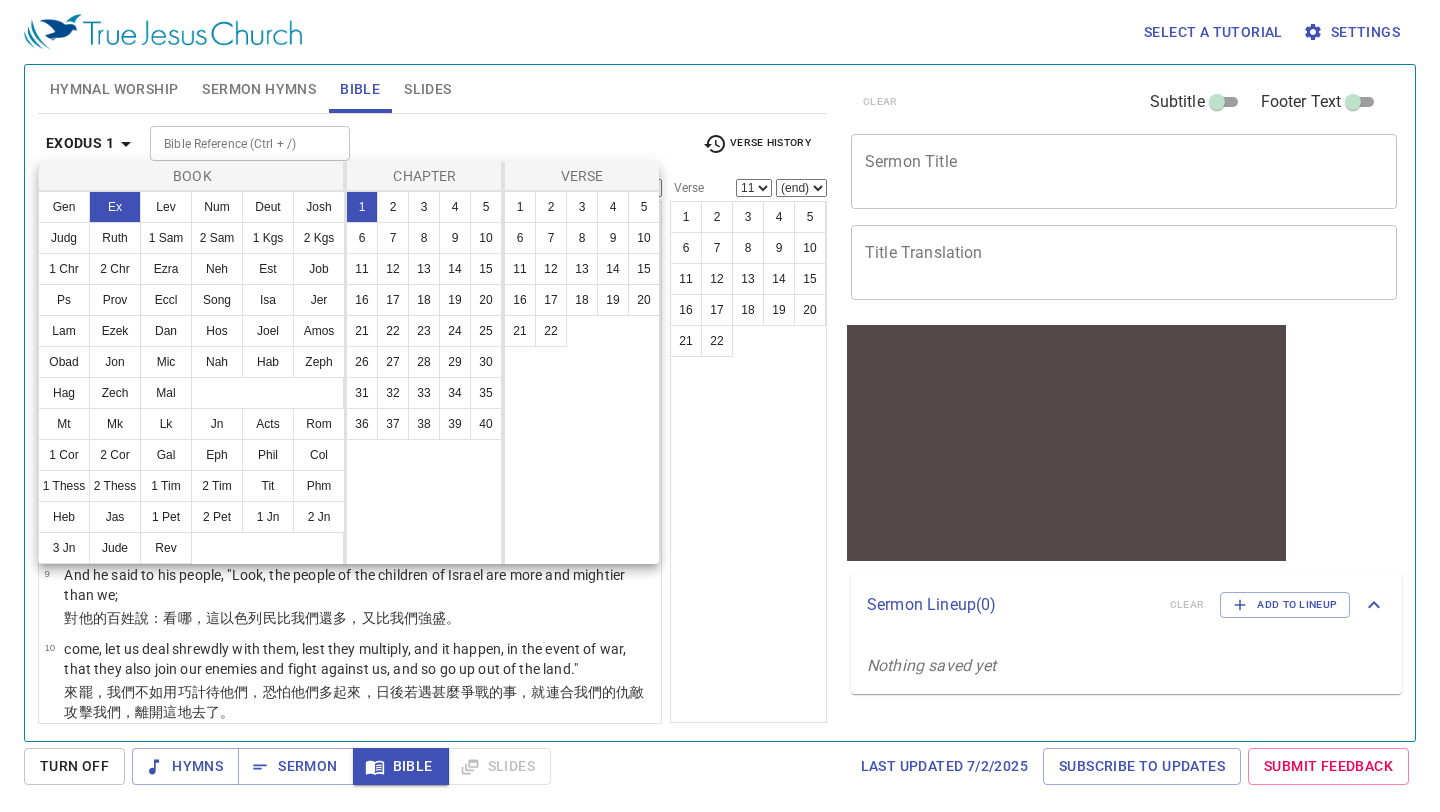 scroll, scrollTop: 0, scrollLeft: 0, axis: both 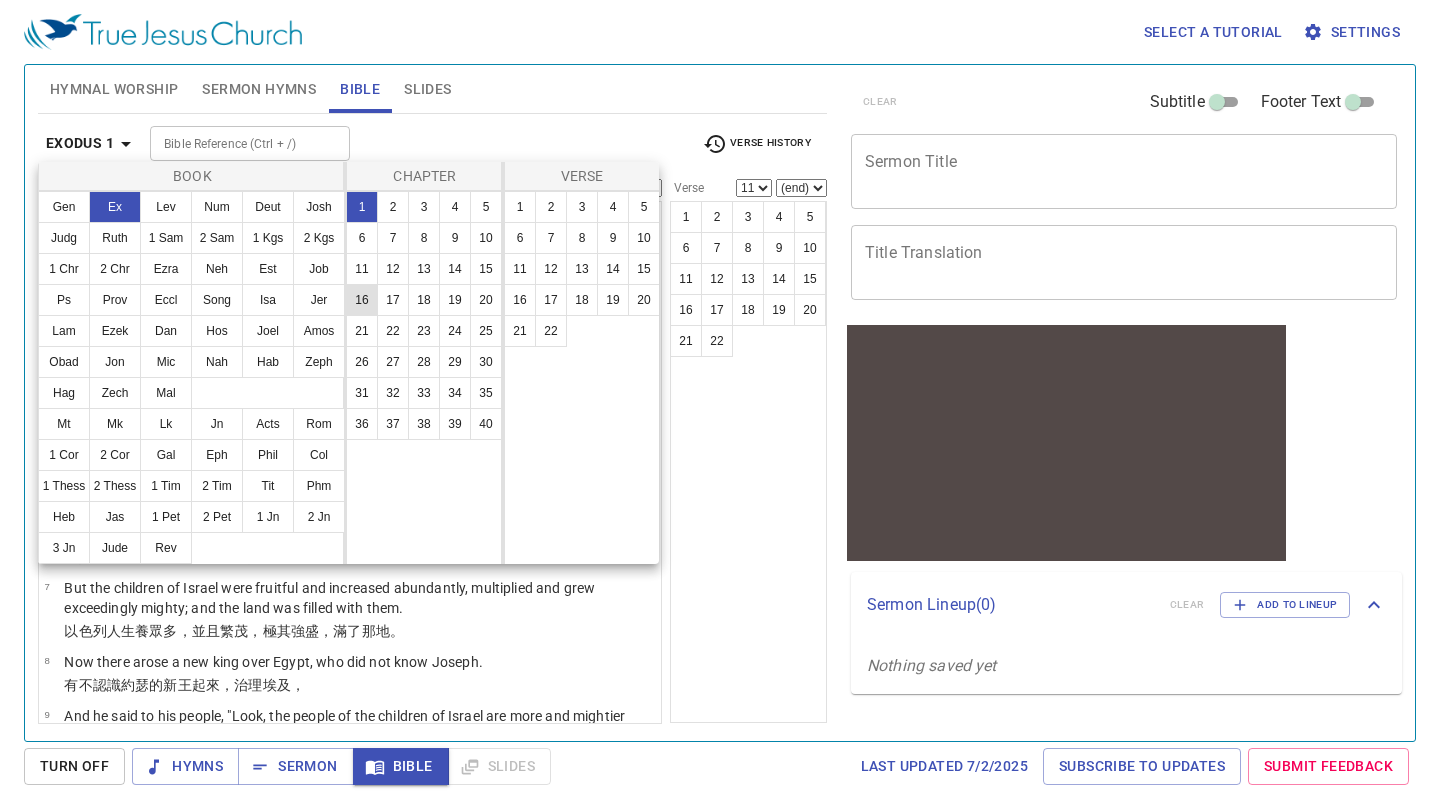 click on "16" at bounding box center [362, 300] 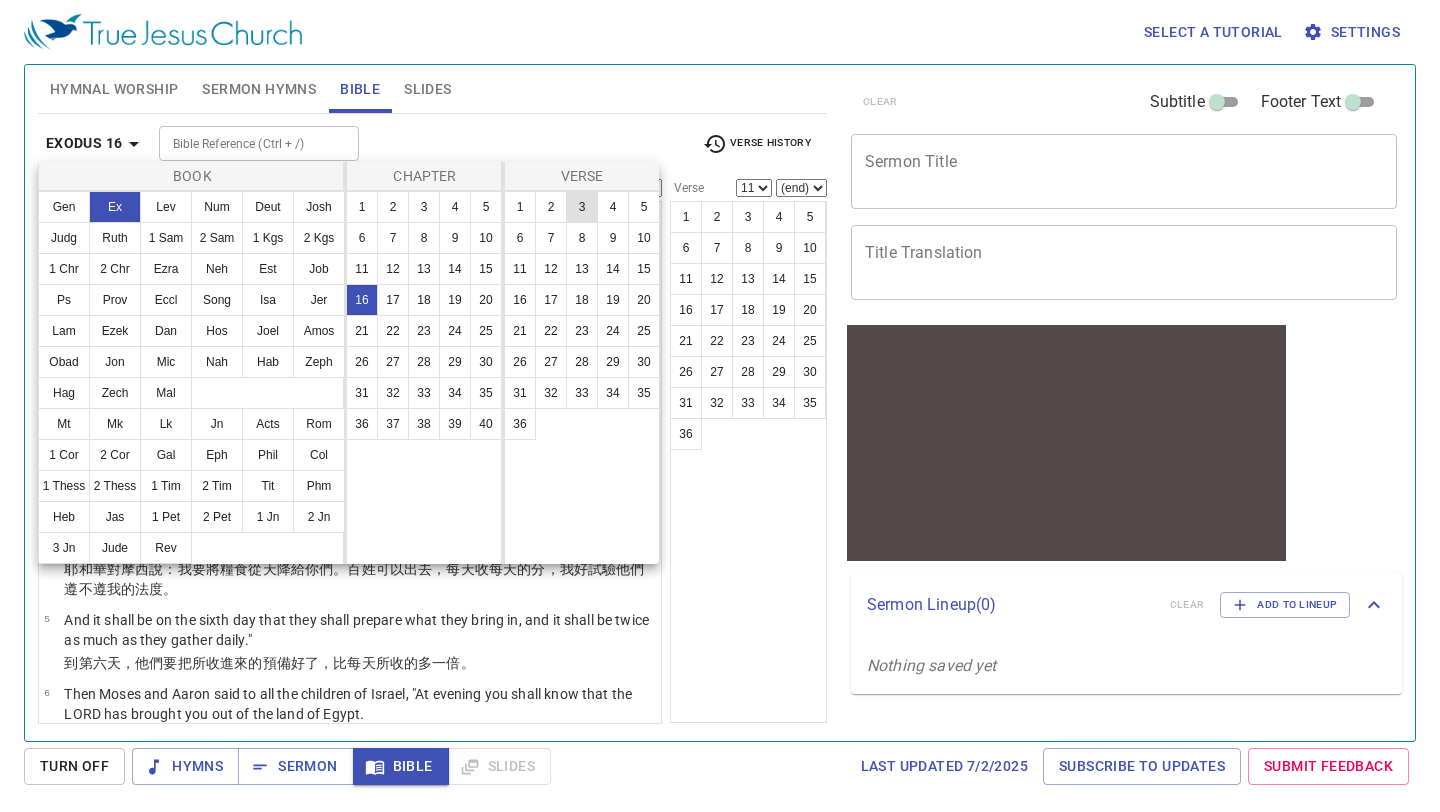 click on "3" at bounding box center (582, 207) 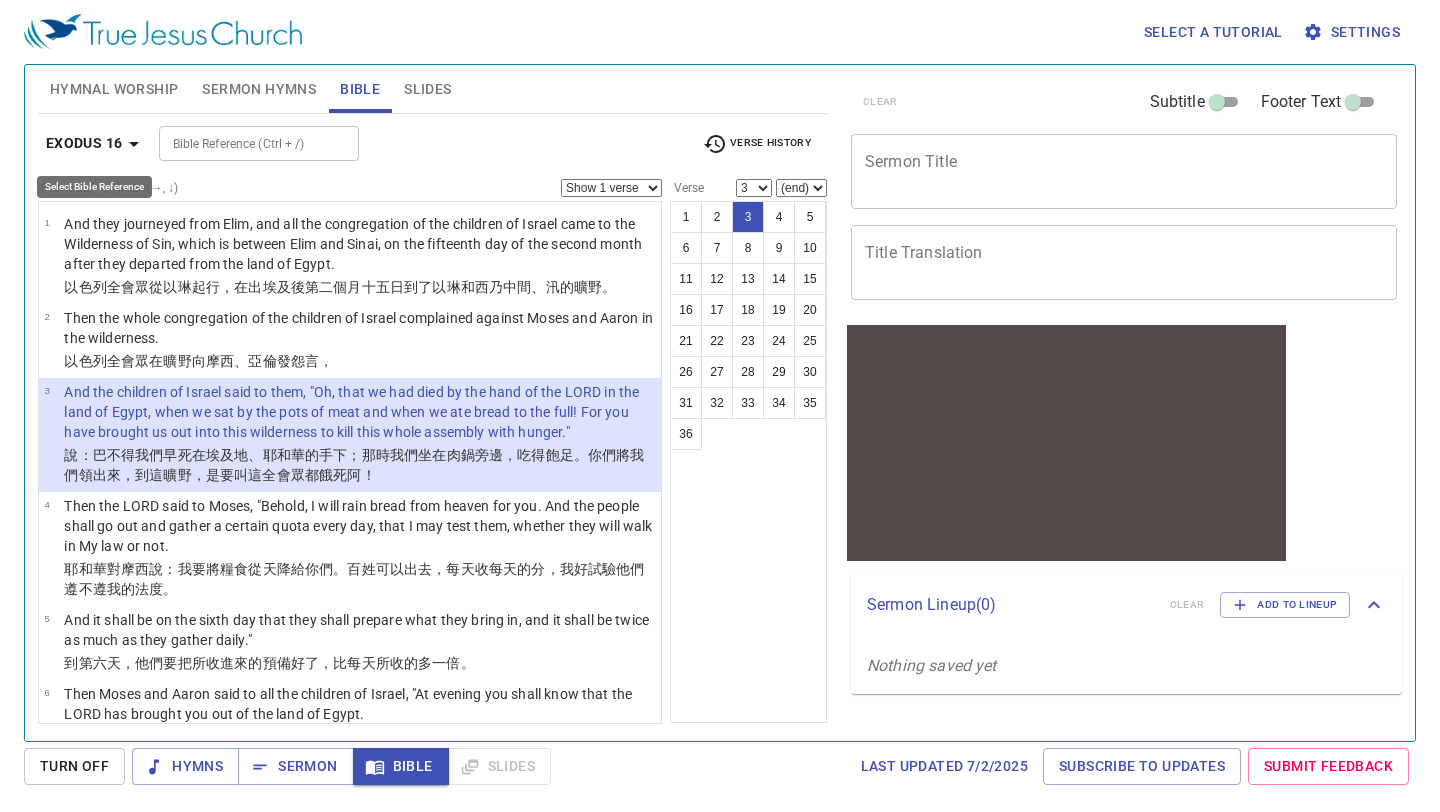 click 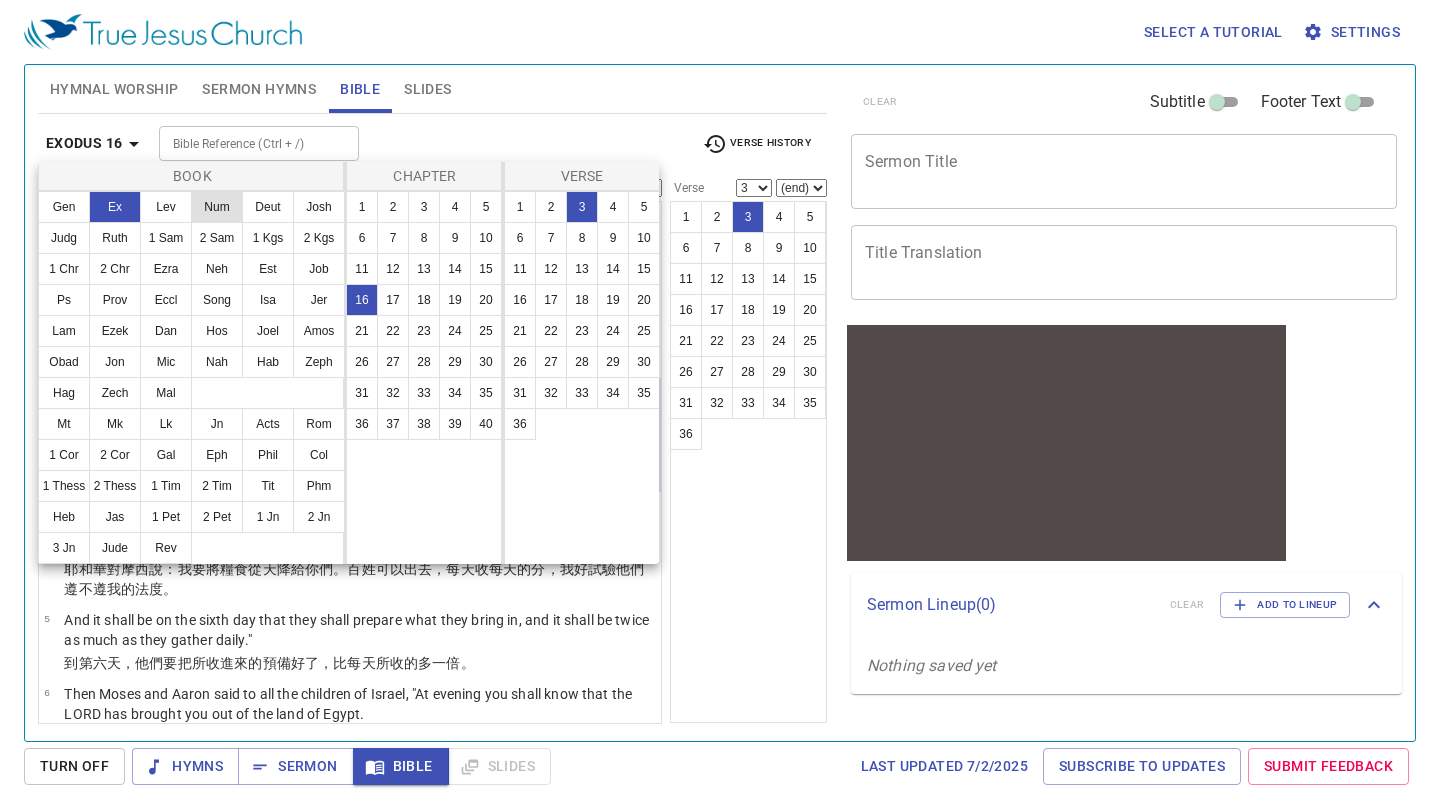 click on "Num" at bounding box center [217, 207] 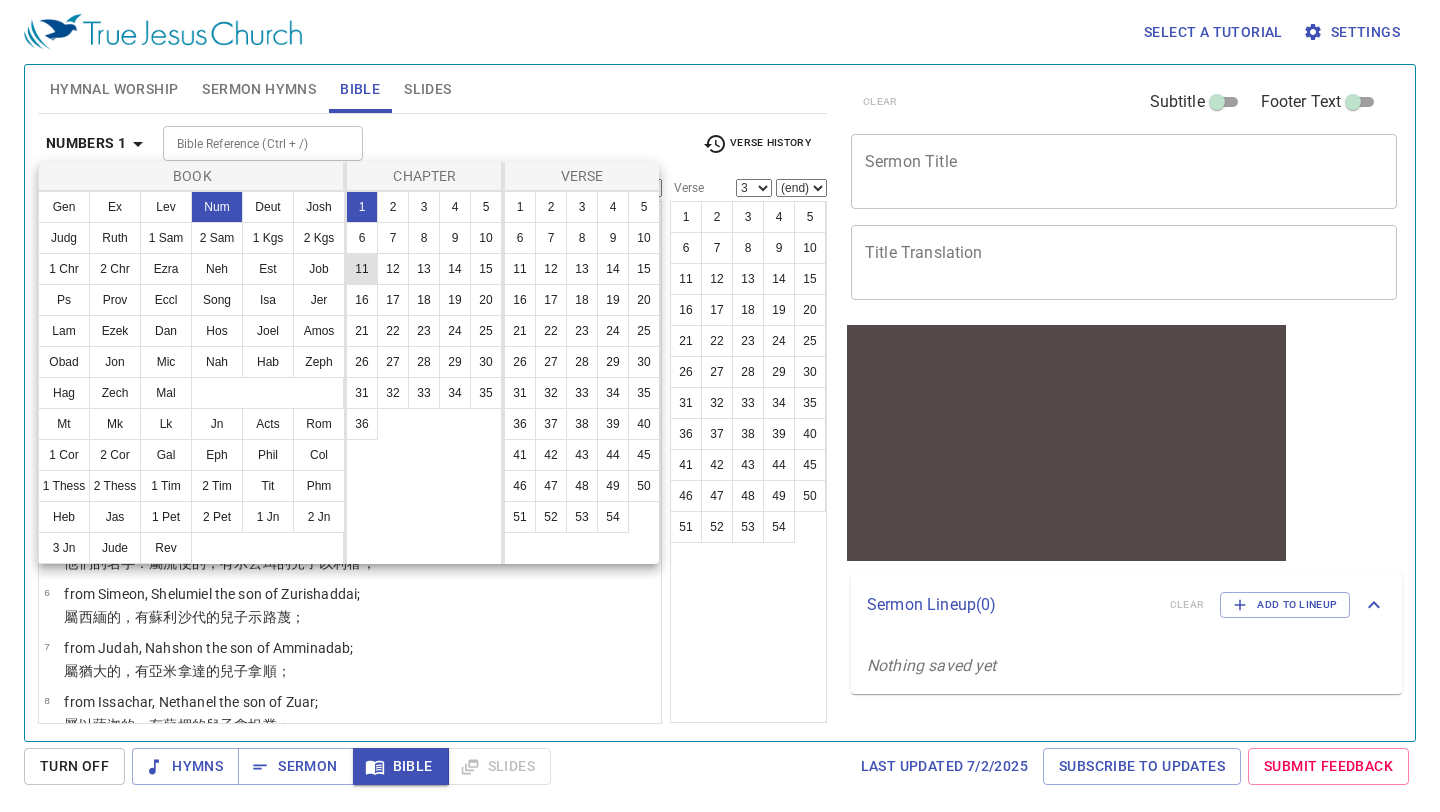 click on "11" at bounding box center (362, 269) 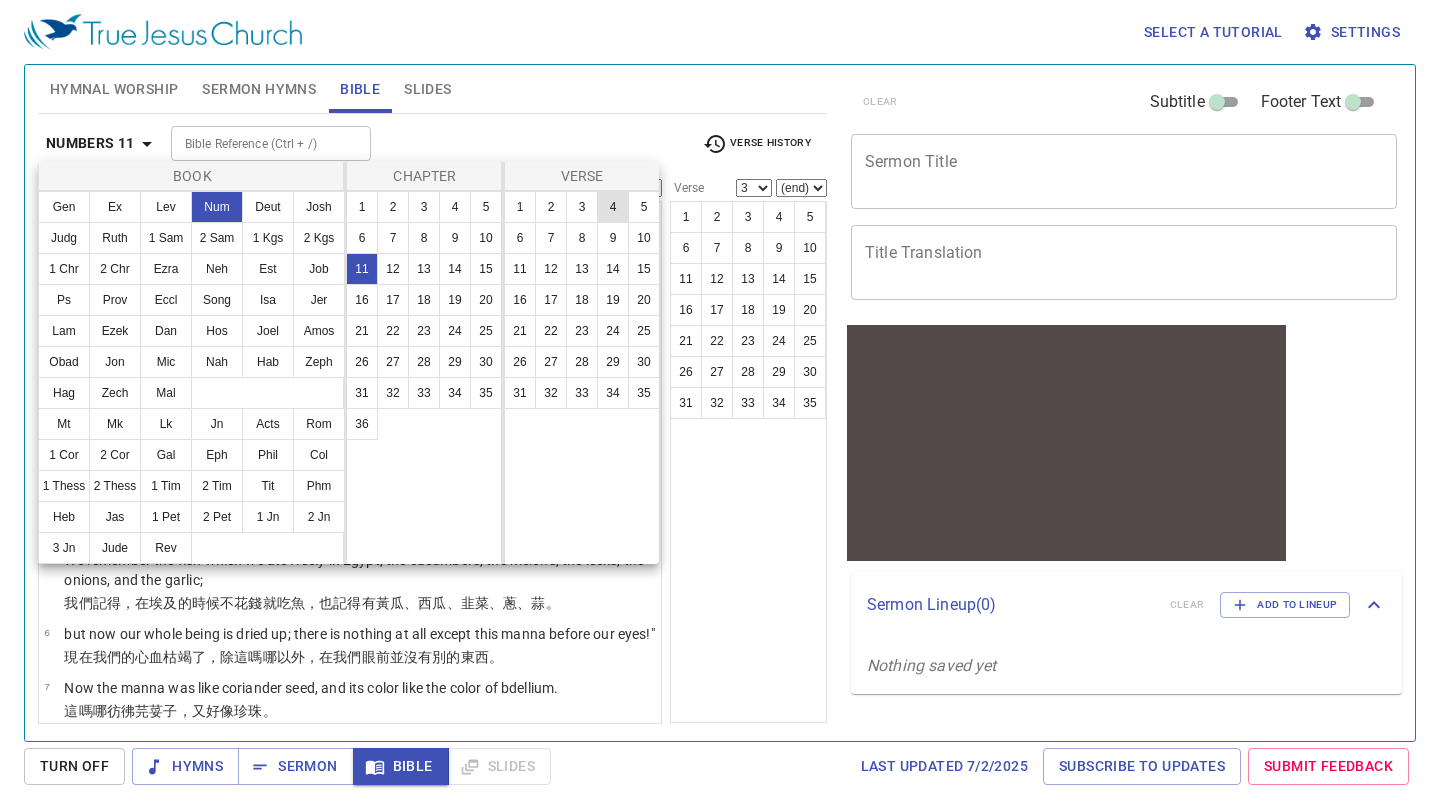 click on "4" at bounding box center (613, 207) 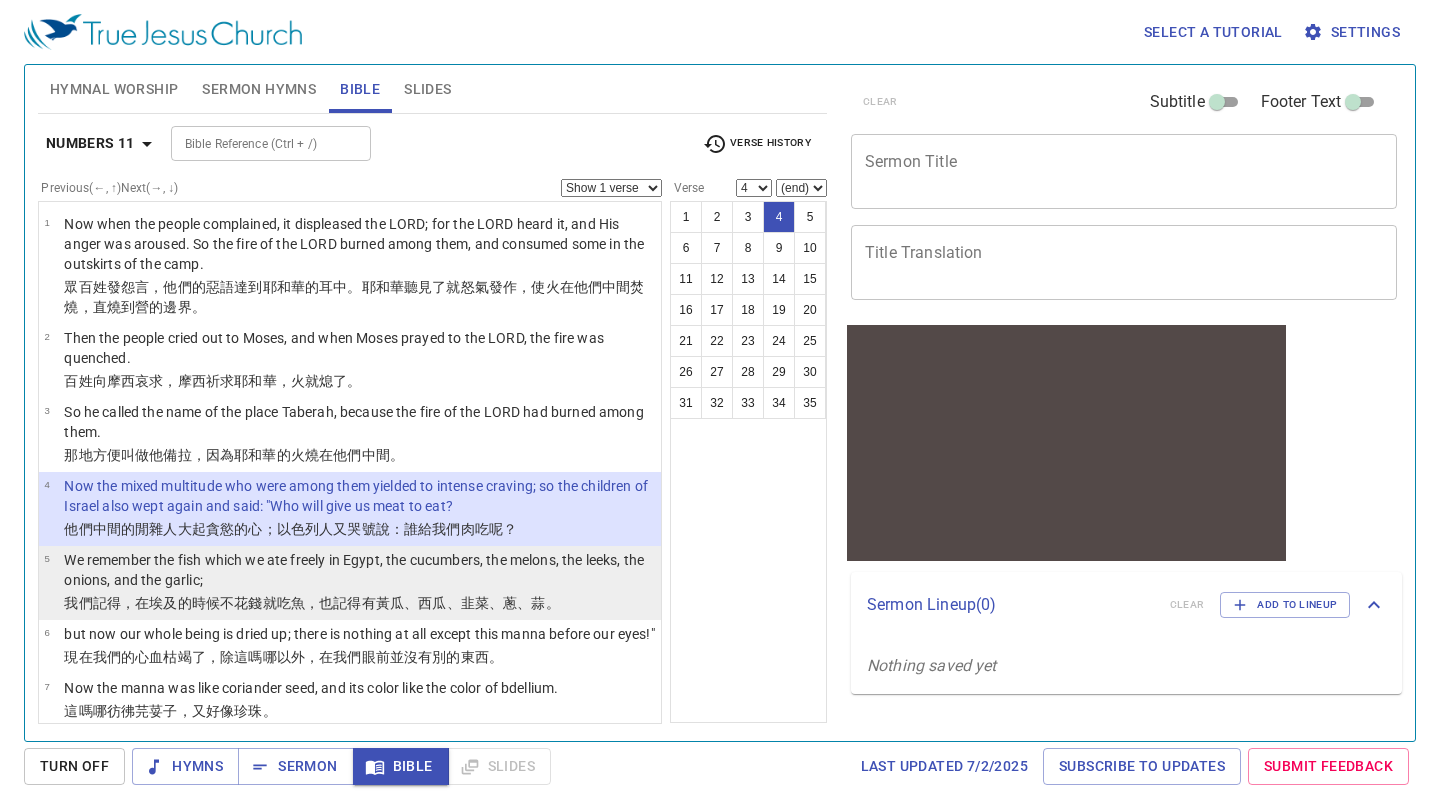 click on "，也記得有黃瓜 、西瓜 、韭菜 、蔥 、蒜 。" at bounding box center (432, 603) 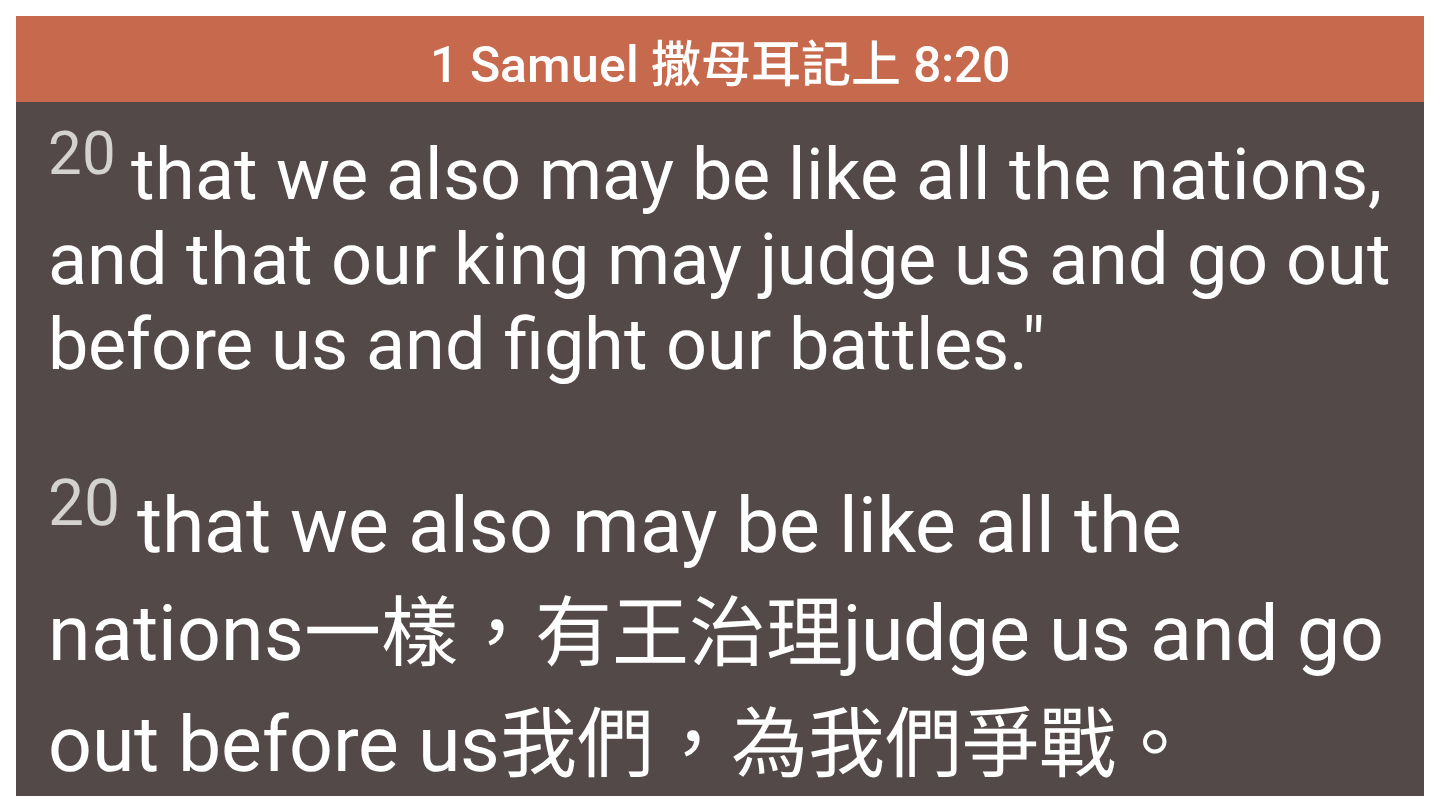 scroll, scrollTop: 0, scrollLeft: 0, axis: both 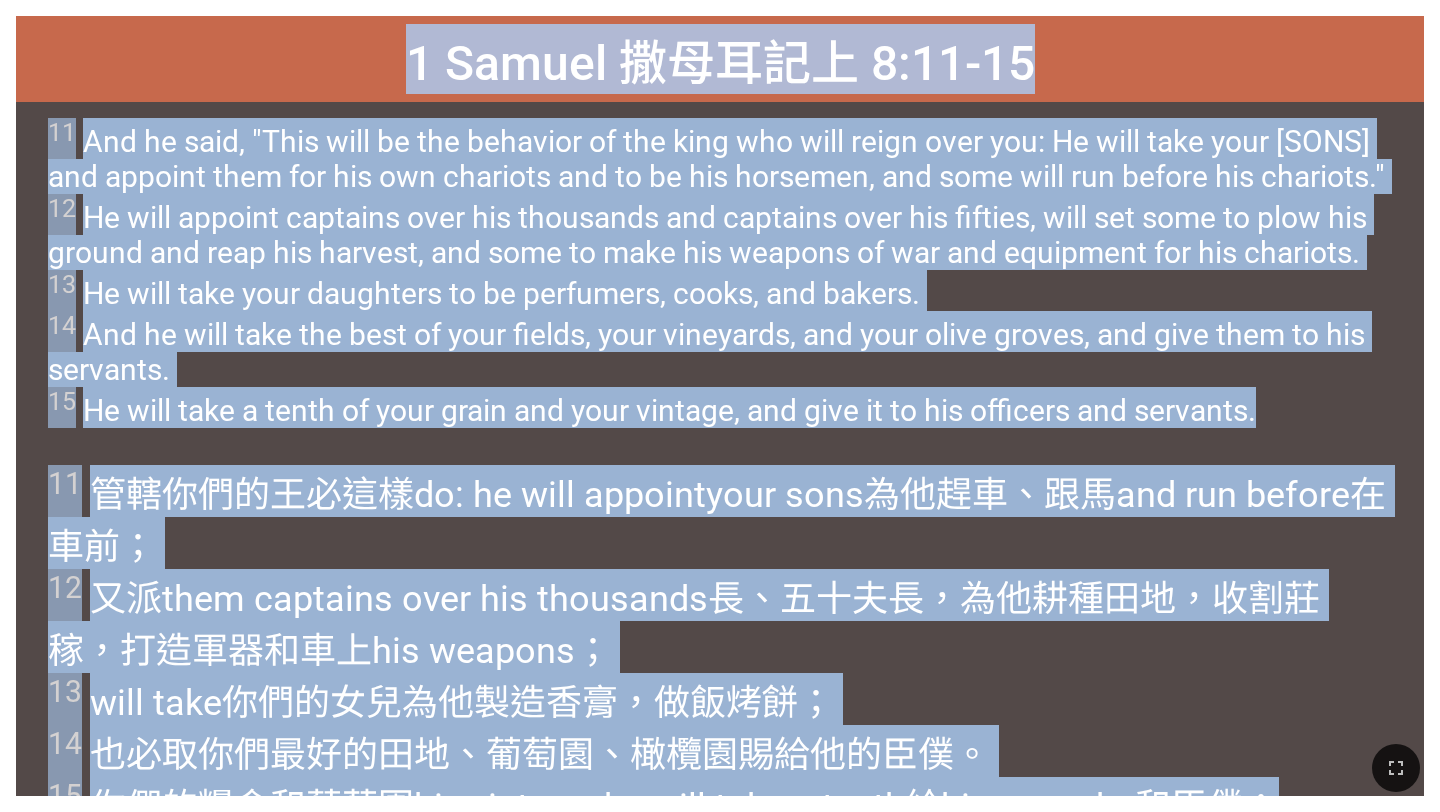 drag, startPoint x: 412, startPoint y: 56, endPoint x: 1201, endPoint y: 739, distance: 1043.5564 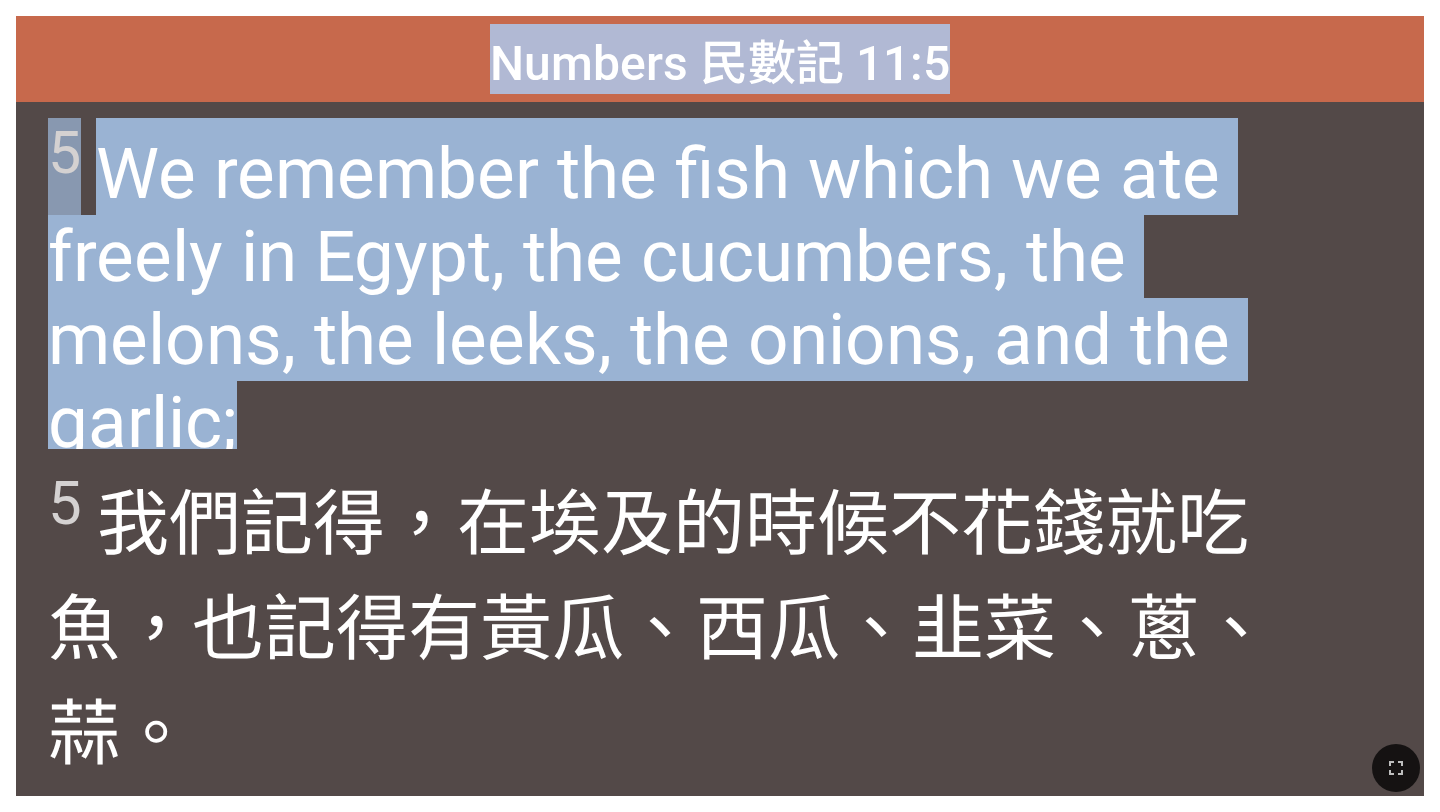 click on "5 We remember the fish which we ate freely in Egypt, the cucumbers, the melons, the leeks, the onions, and the garlic;" at bounding box center [719, 291] 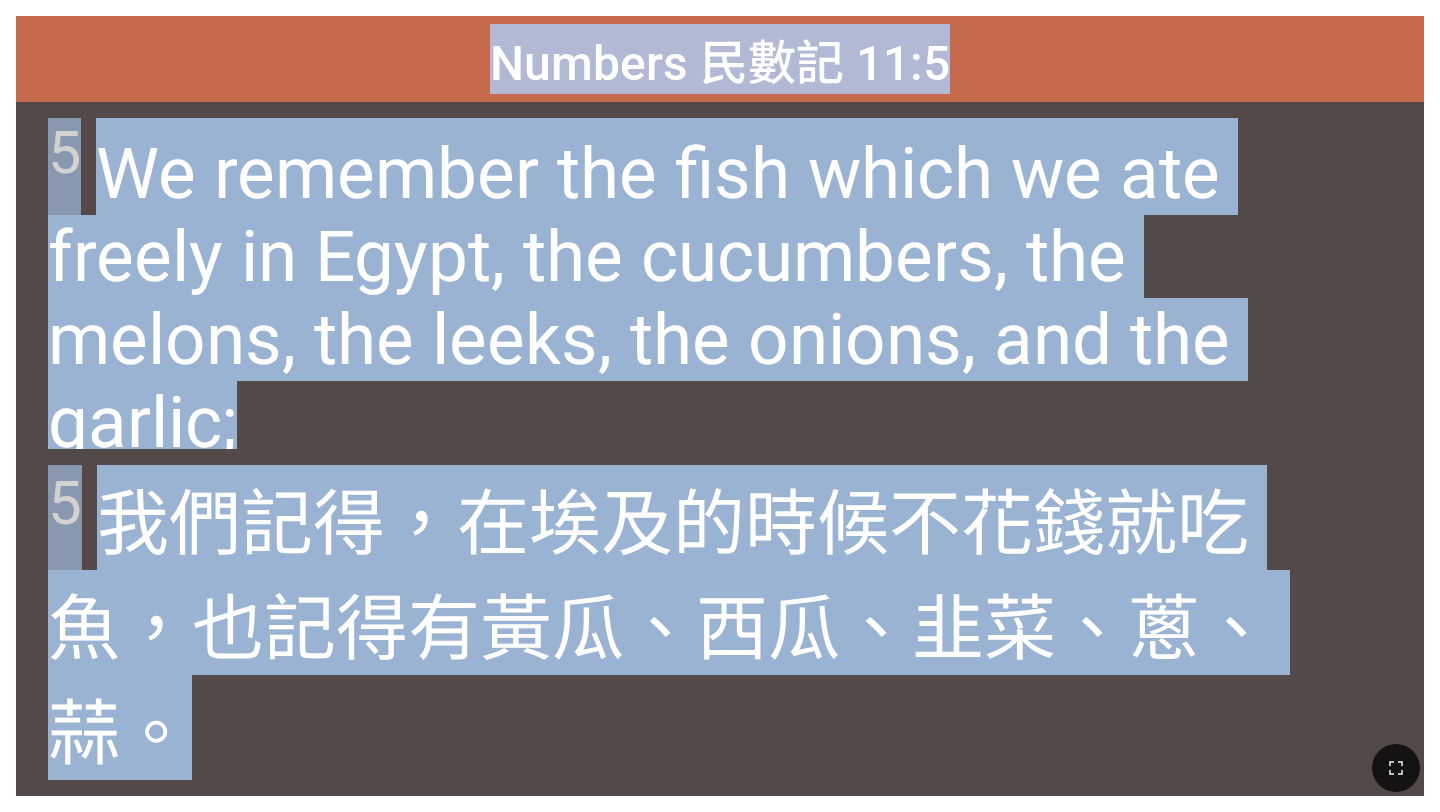drag, startPoint x: 498, startPoint y: 47, endPoint x: 1229, endPoint y: 694, distance: 976.20184 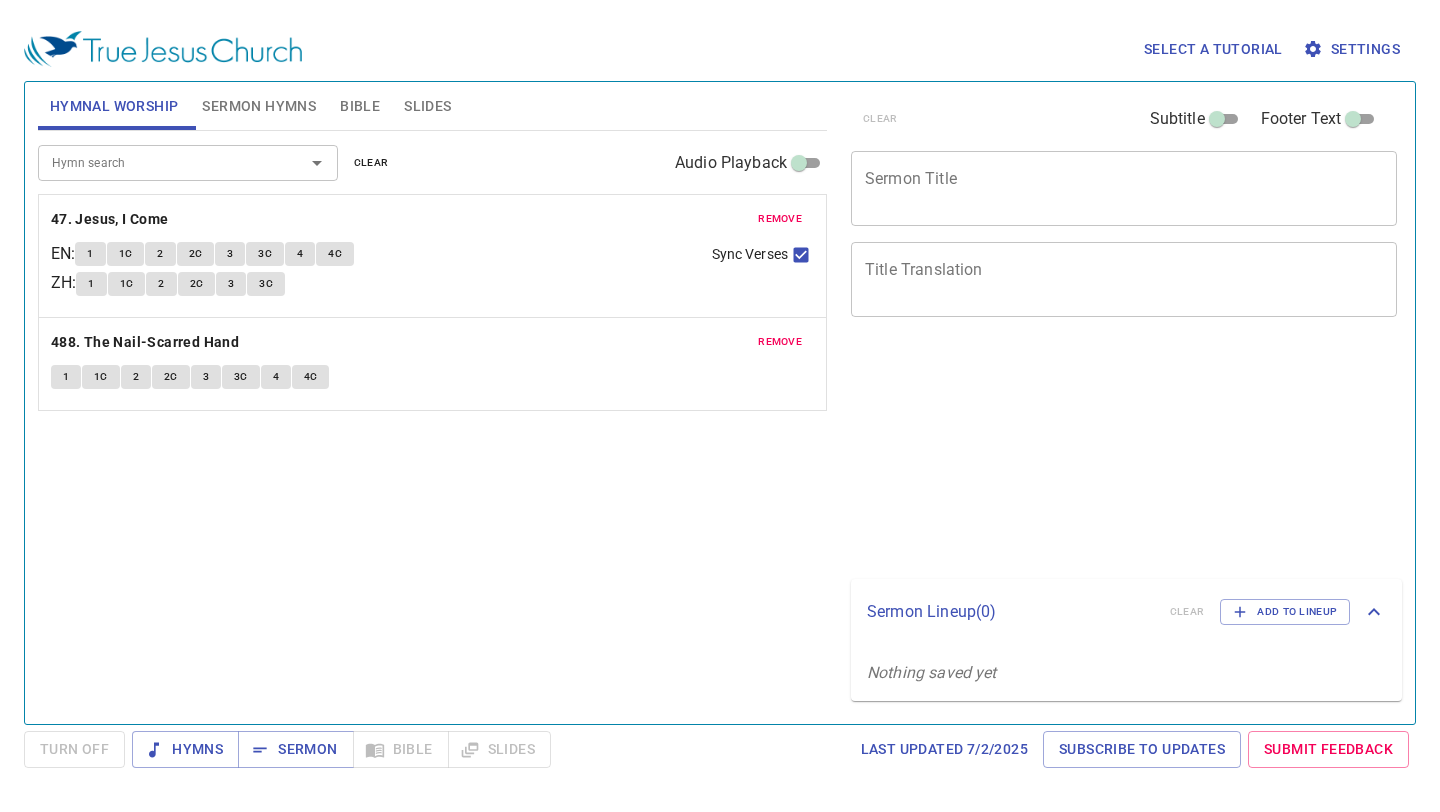 scroll, scrollTop: 0, scrollLeft: 0, axis: both 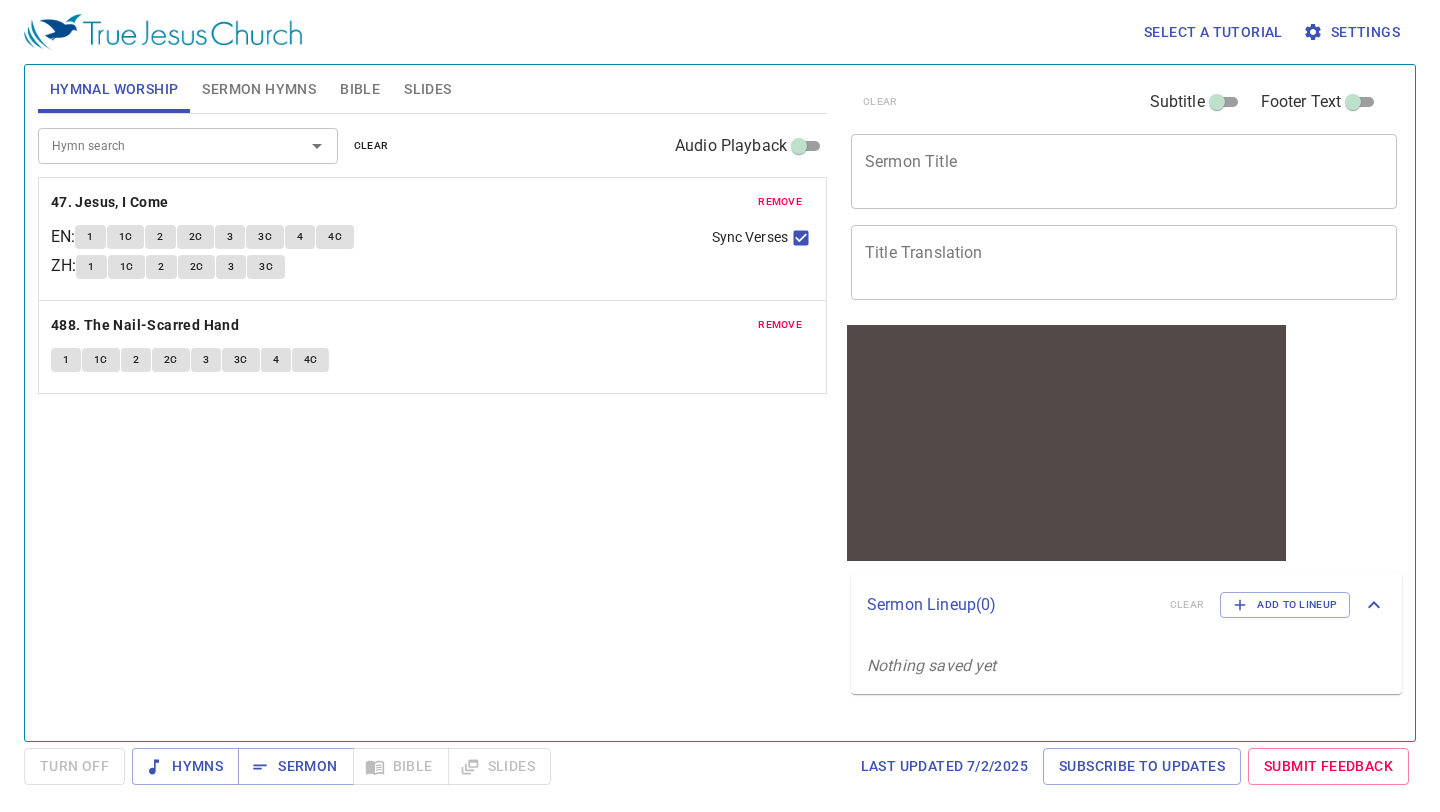click 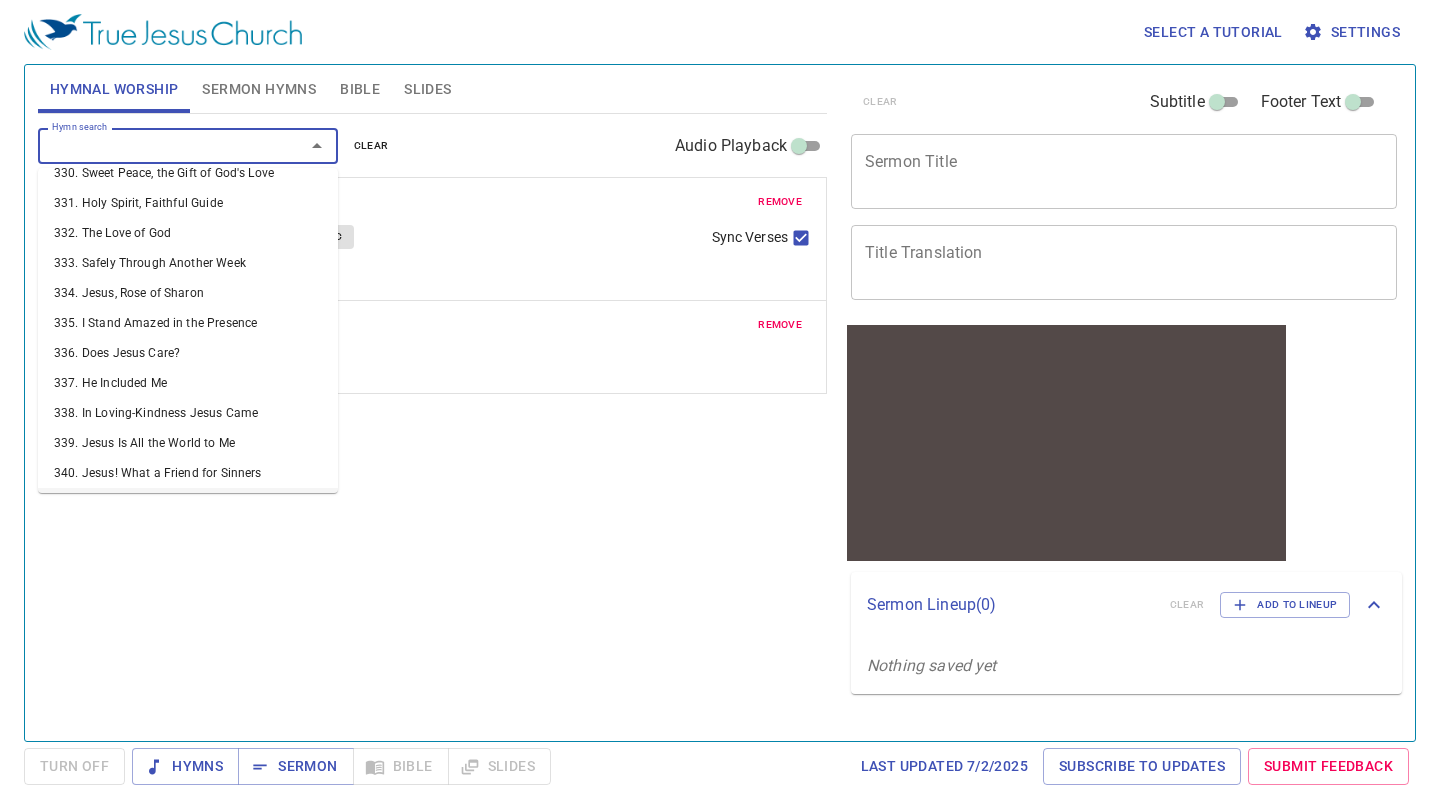 scroll, scrollTop: 9750, scrollLeft: 0, axis: vertical 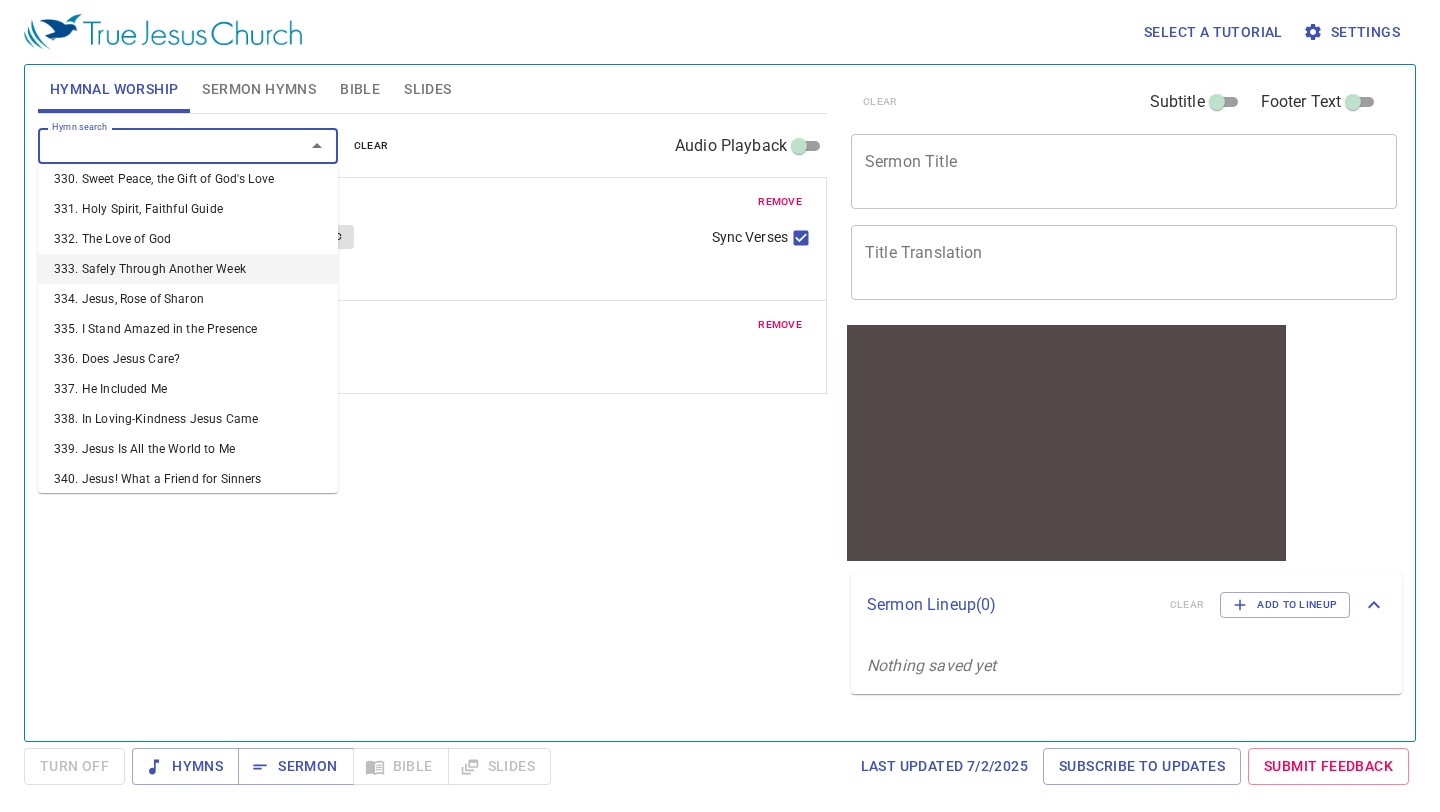 click on "333. Safely Through Another Week" at bounding box center (188, 269) 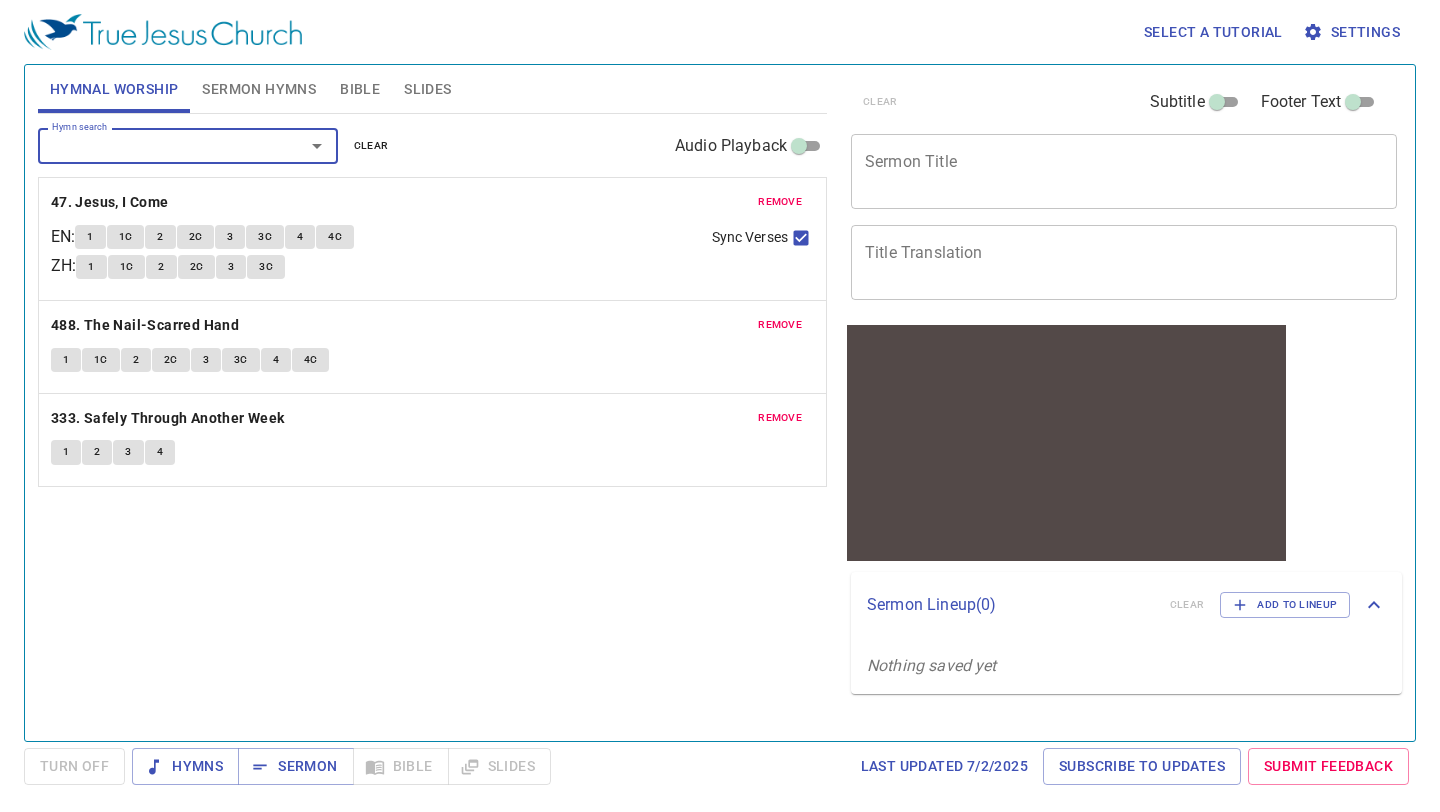 click on "1" at bounding box center [66, 452] 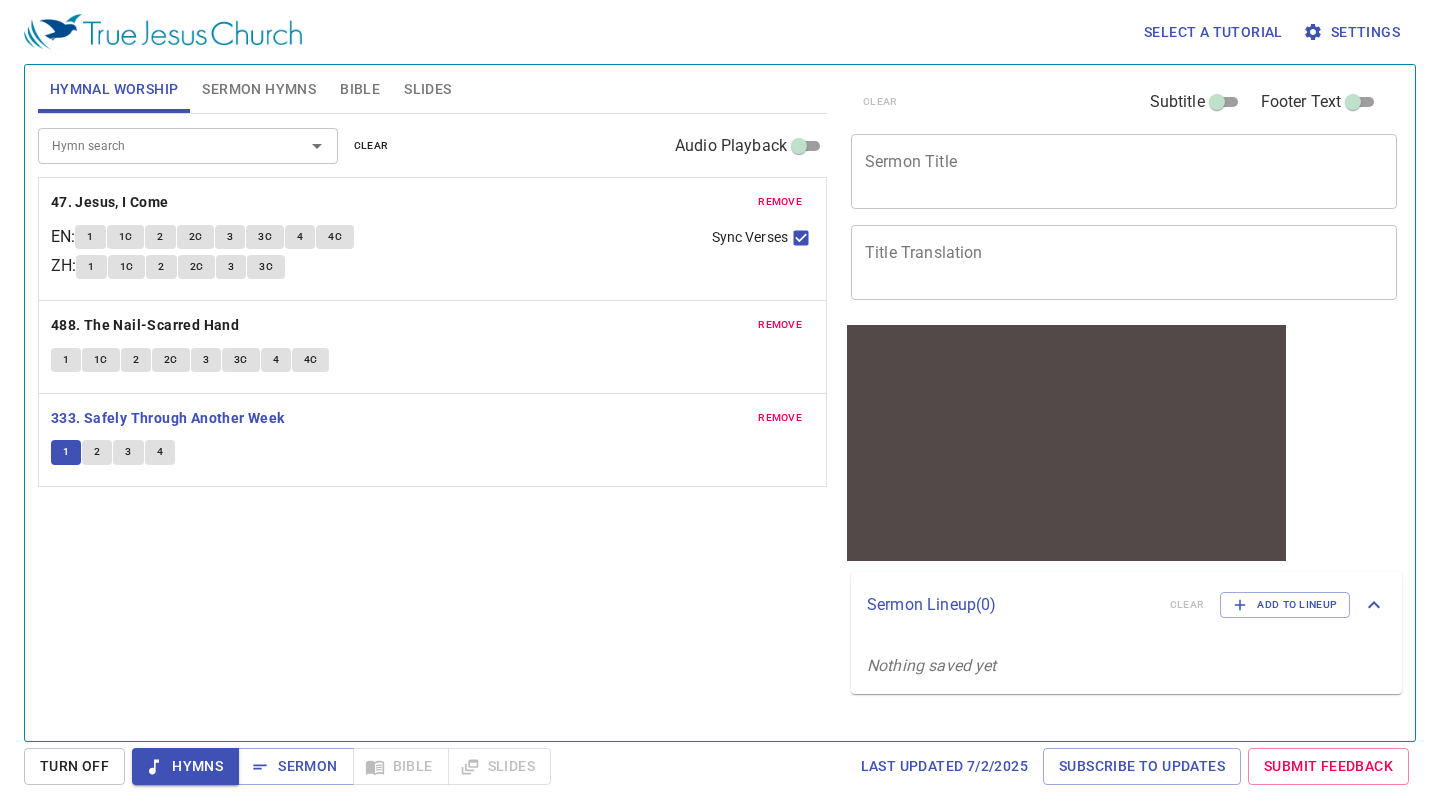 click on "2" at bounding box center [97, 452] 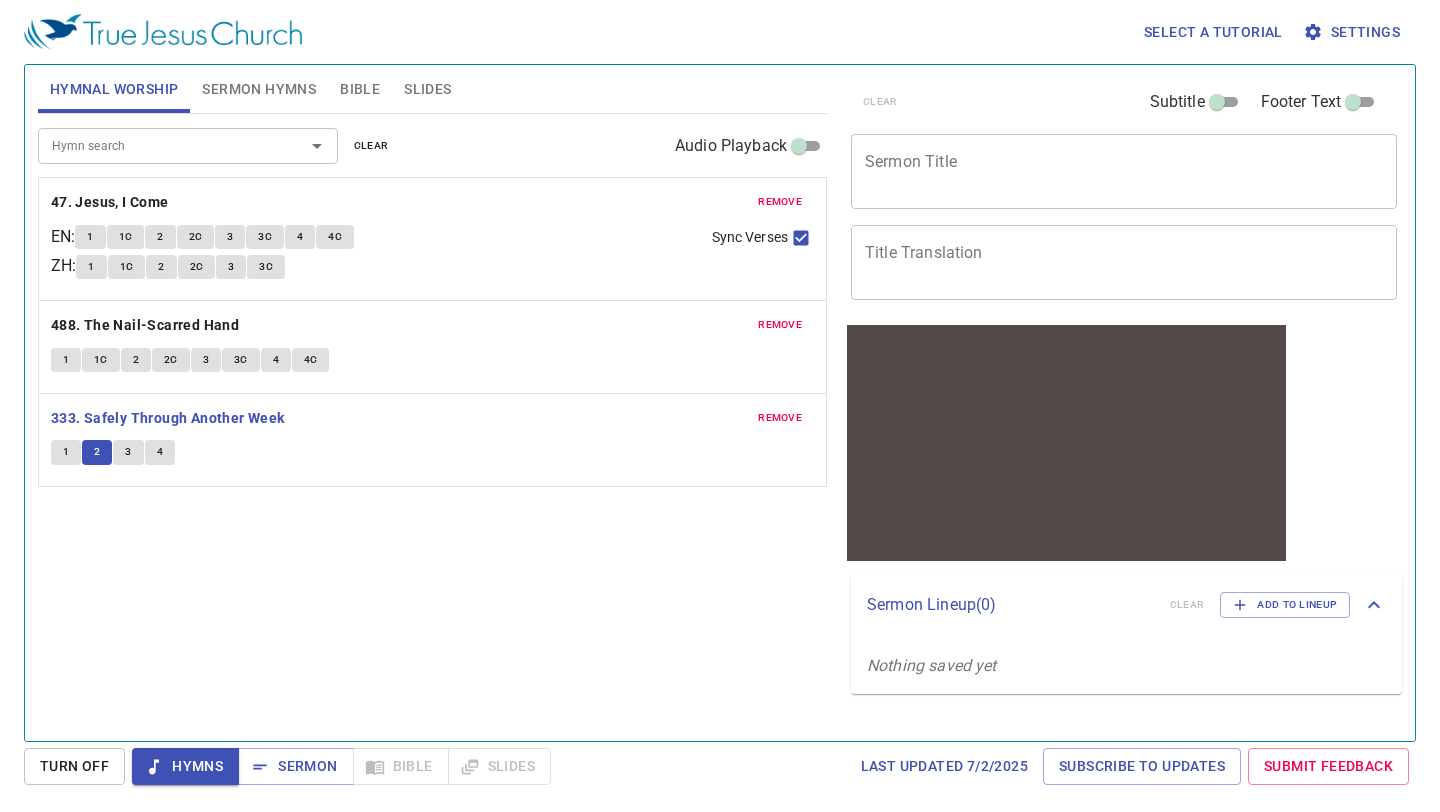 click on "3" at bounding box center (128, 452) 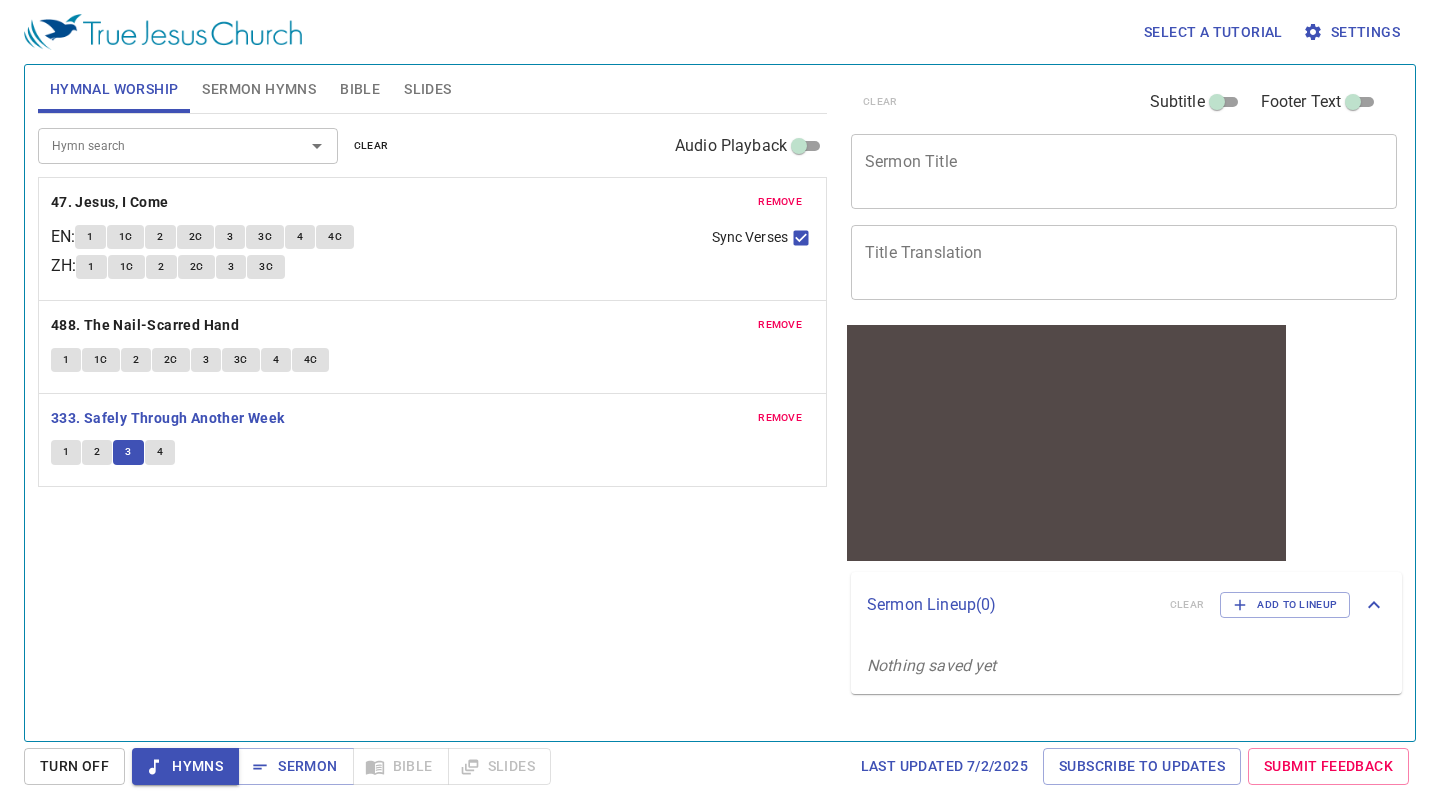 click on "4" at bounding box center (160, 452) 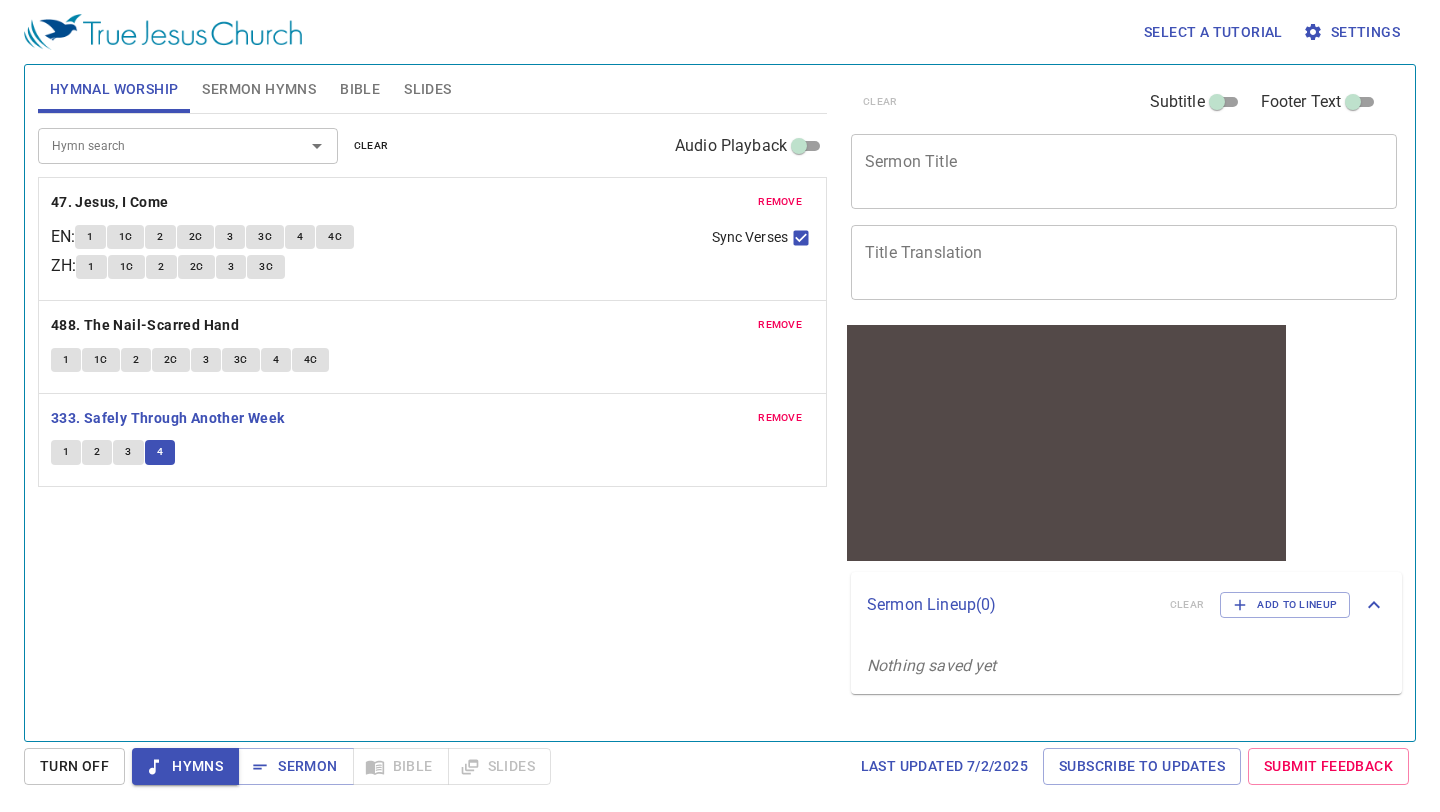 click on "1" at bounding box center [66, 452] 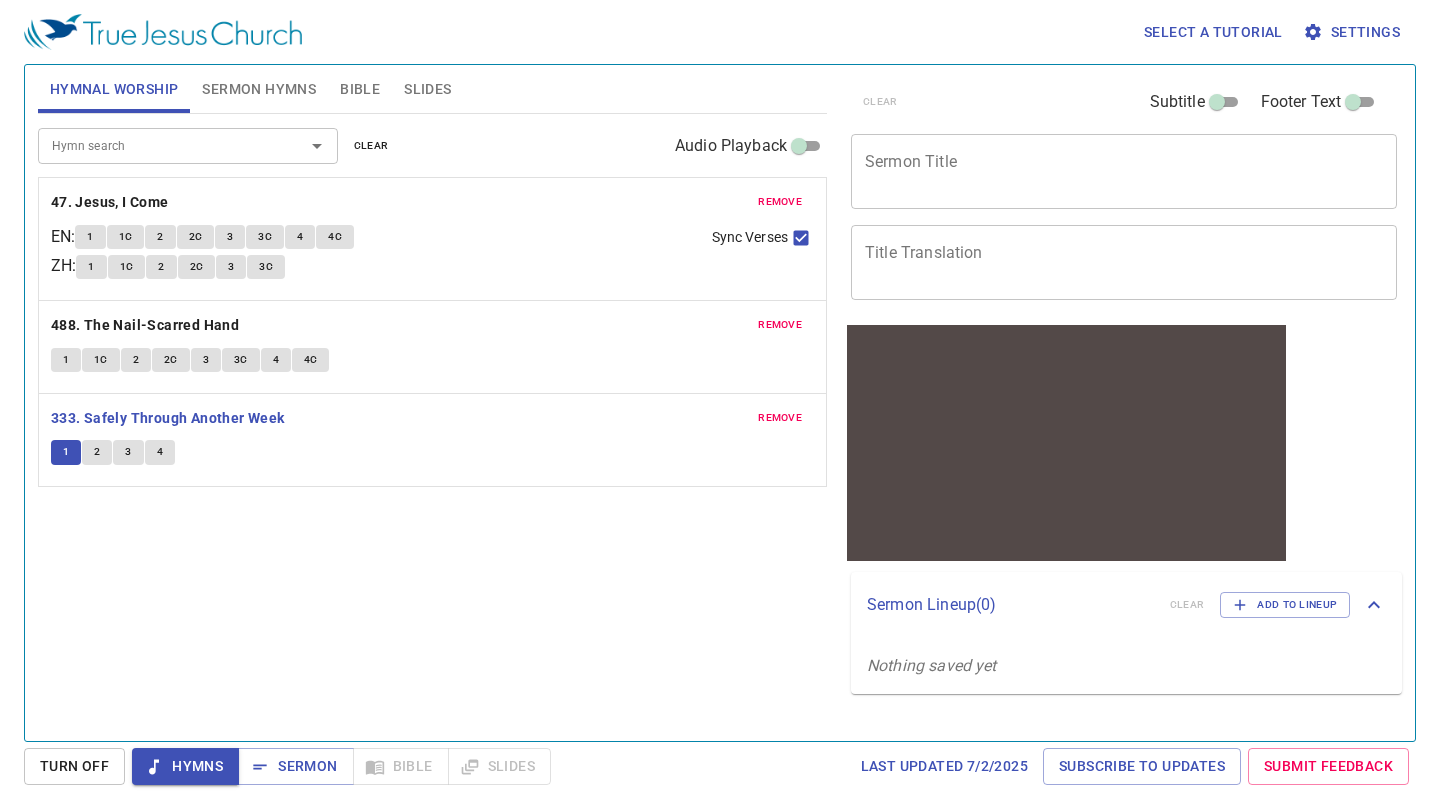 click on "2" at bounding box center (97, 452) 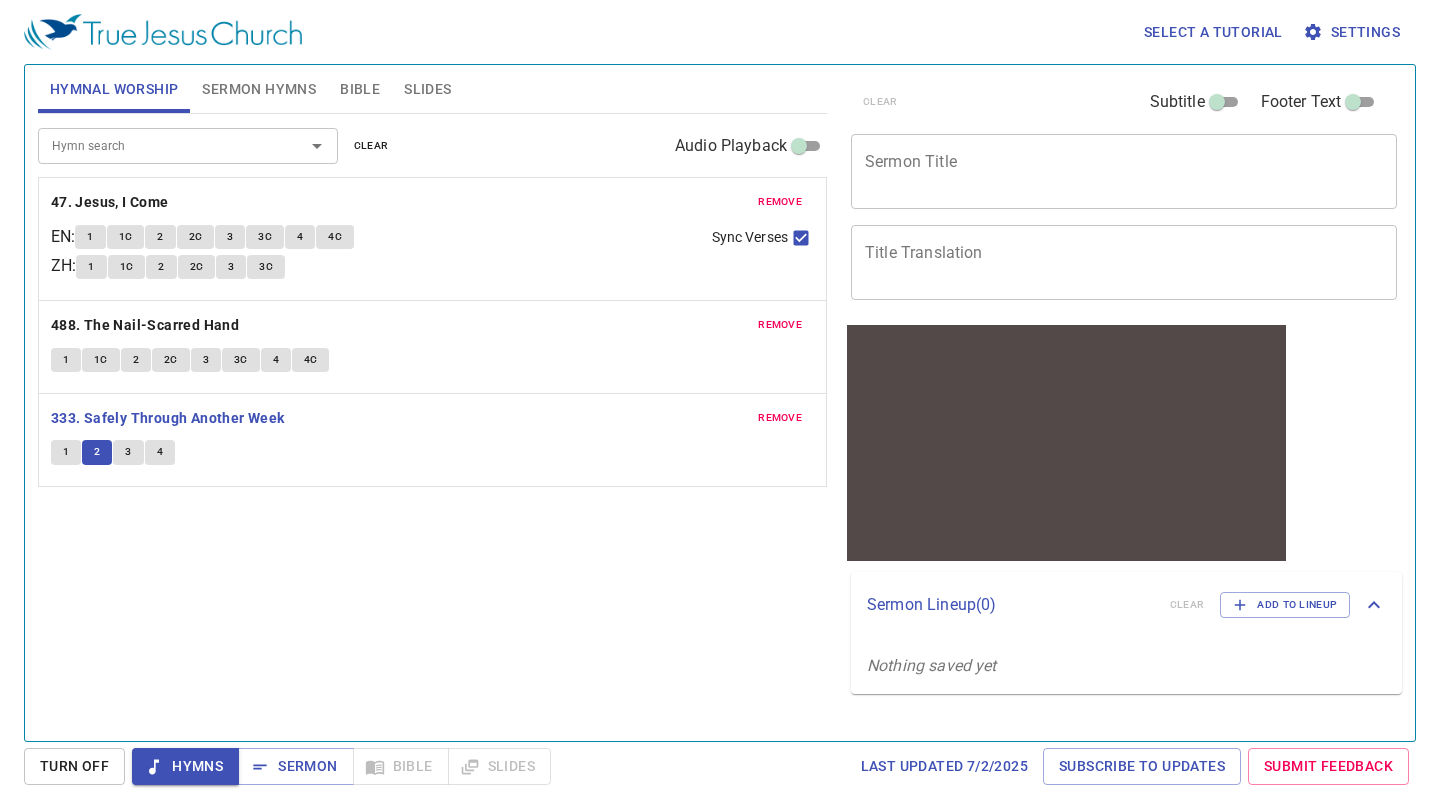 click on "3" at bounding box center [128, 452] 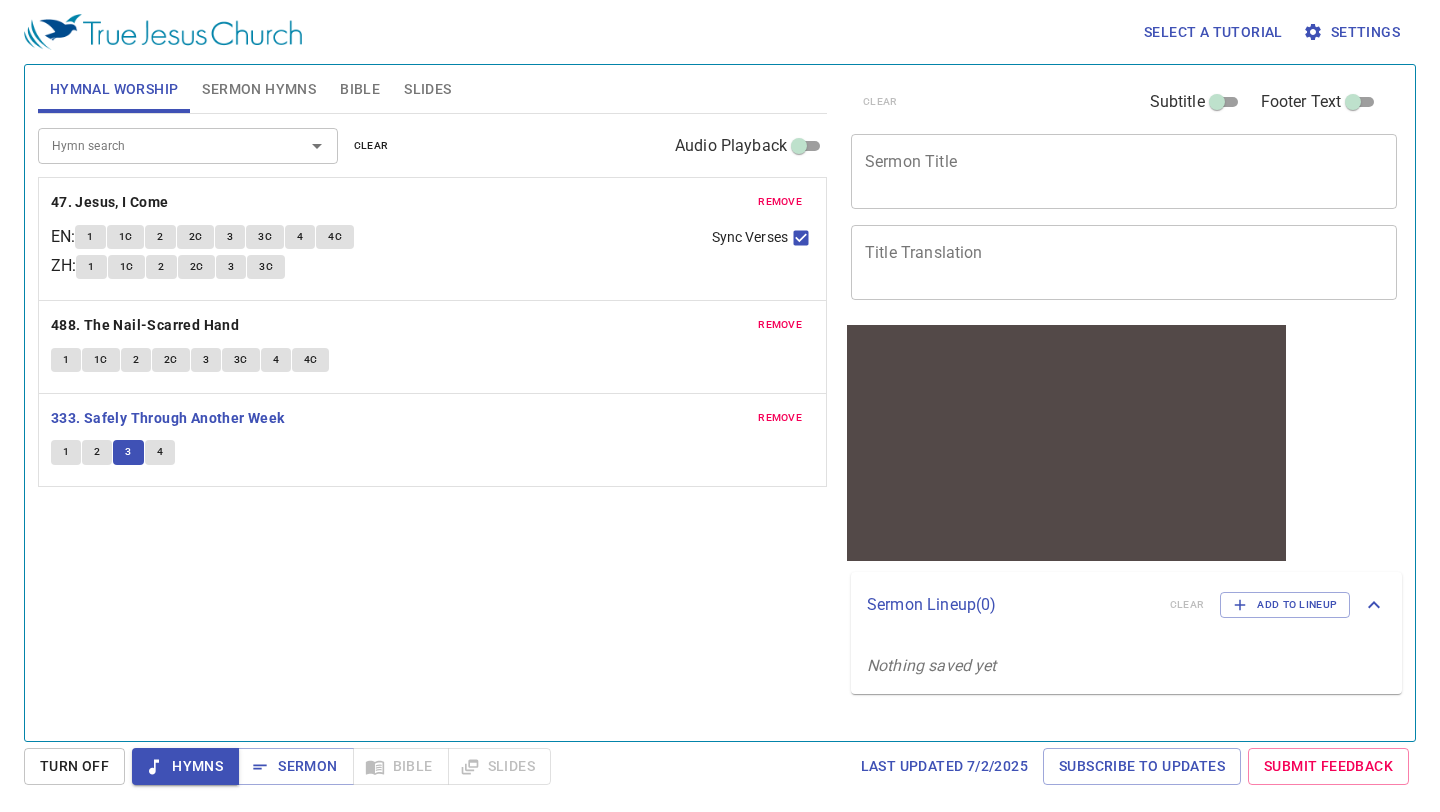 click on "4" at bounding box center (160, 452) 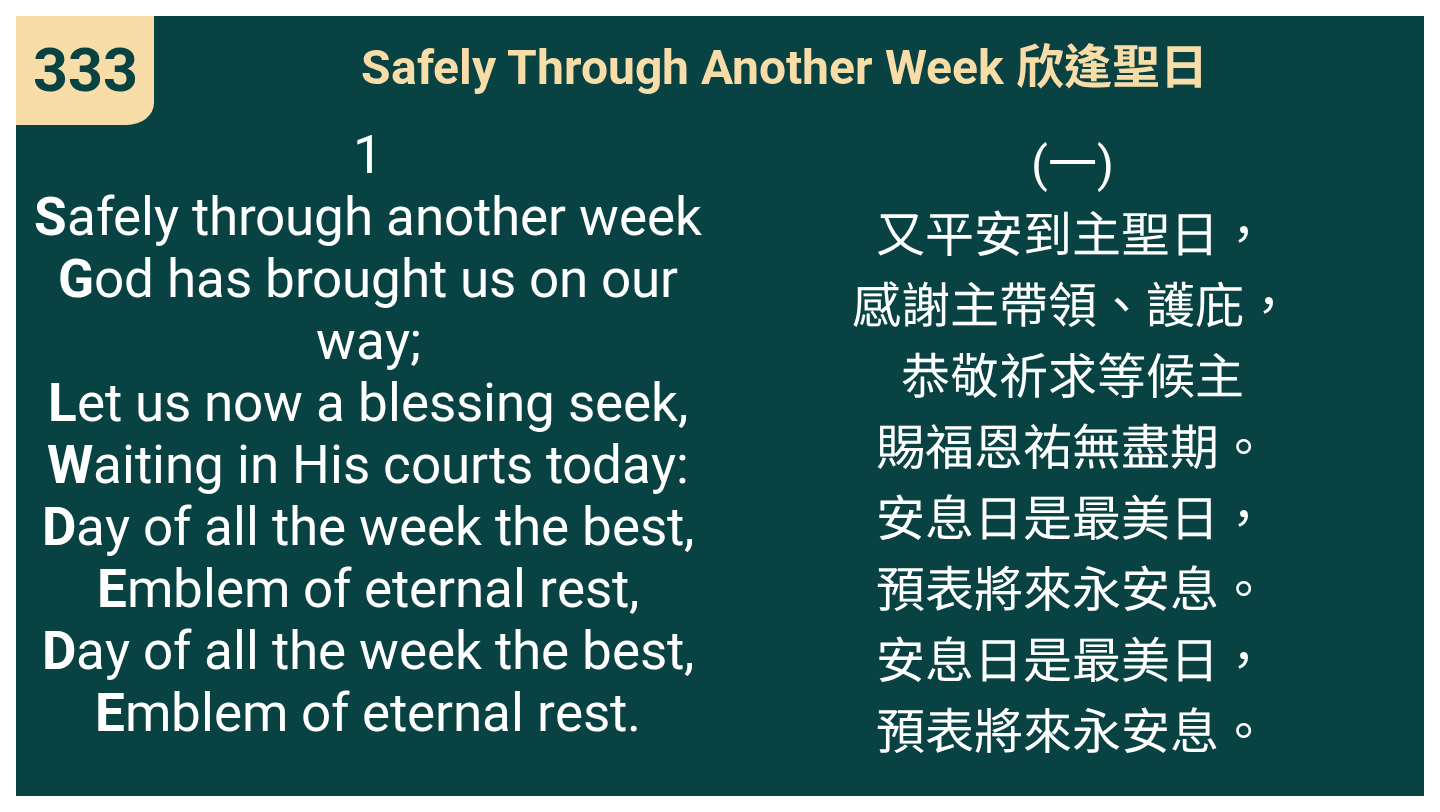 scroll, scrollTop: 0, scrollLeft: 0, axis: both 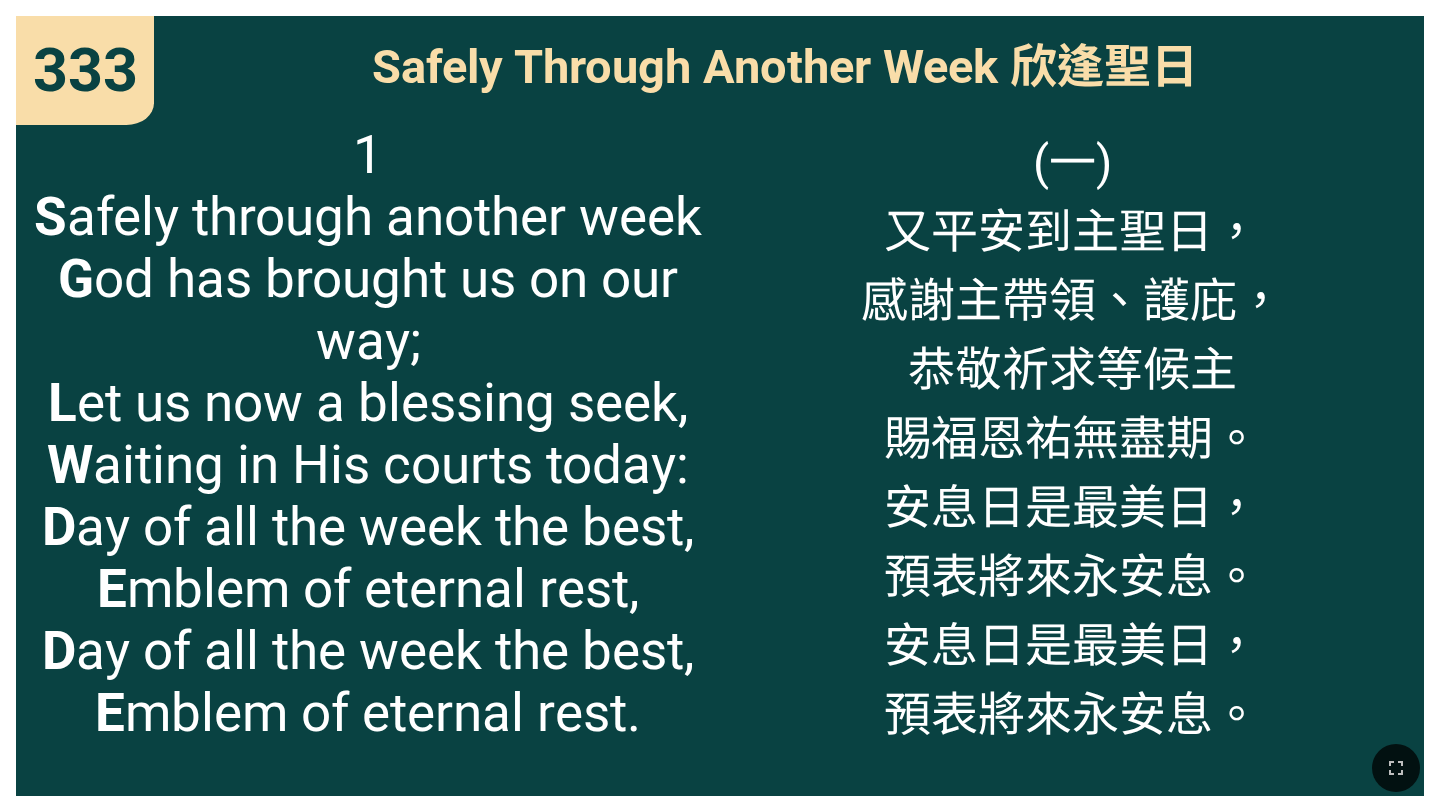 click on "1 S afely through another week  G od has brought us on our way;  L et us now a blessing seek,  W aiting in His courts today:  D ay of all the week the best,  E mblem of eternal rest,  D ay of all the week the best,  E mblem of eternal rest." at bounding box center (368, 434) 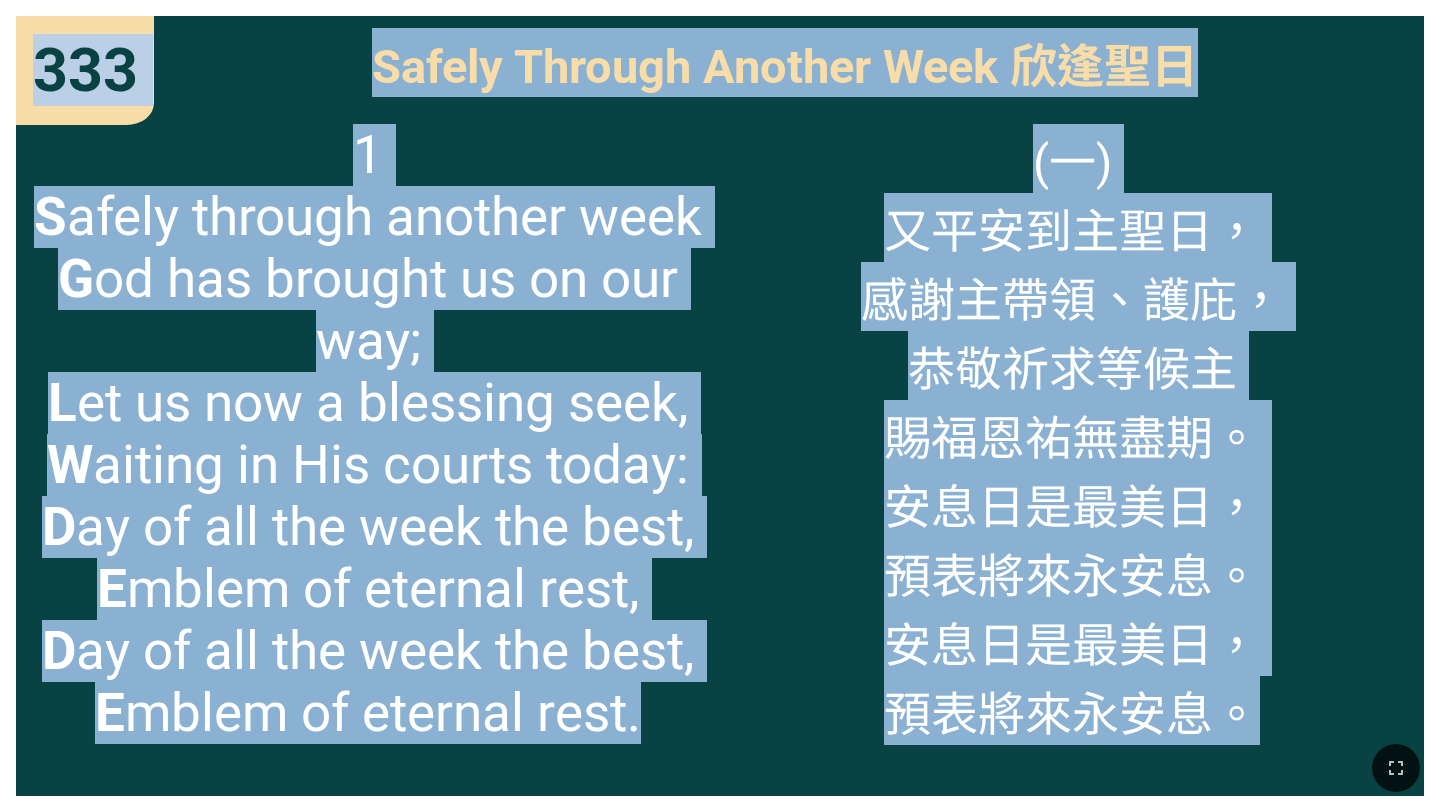 drag, startPoint x: 37, startPoint y: 59, endPoint x: 1349, endPoint y: 706, distance: 1462.8578 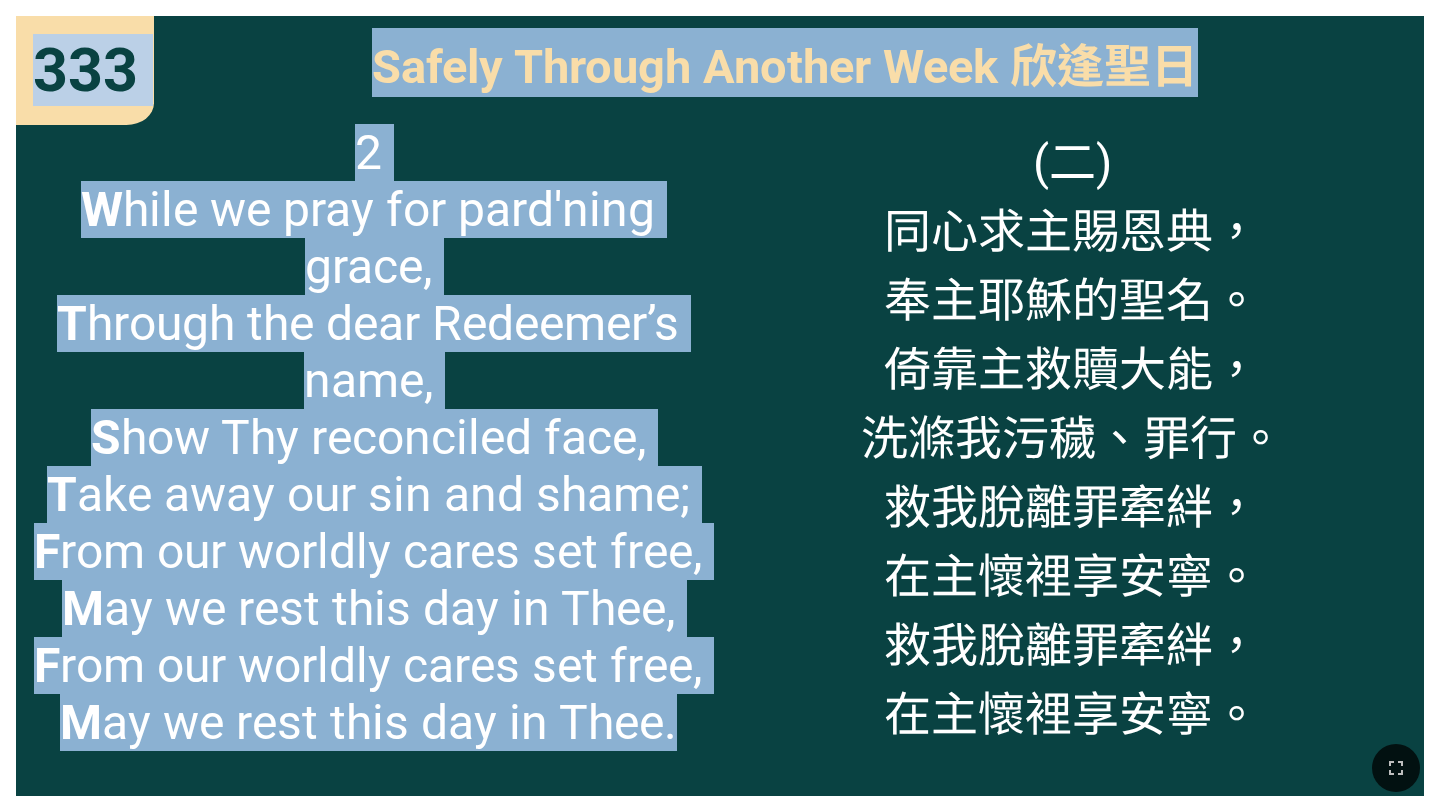 click on "(二) 同心求主賜恩典， 奉主耶穌的聖名。 倚靠主救贖大能， 洗滌我污穢、罪行。 救我脫離罪牽絆， 在主懷裡享安寧。 救我脫離罪牽絆， 在主懷裡享安寧。" at bounding box center (1072, 452) 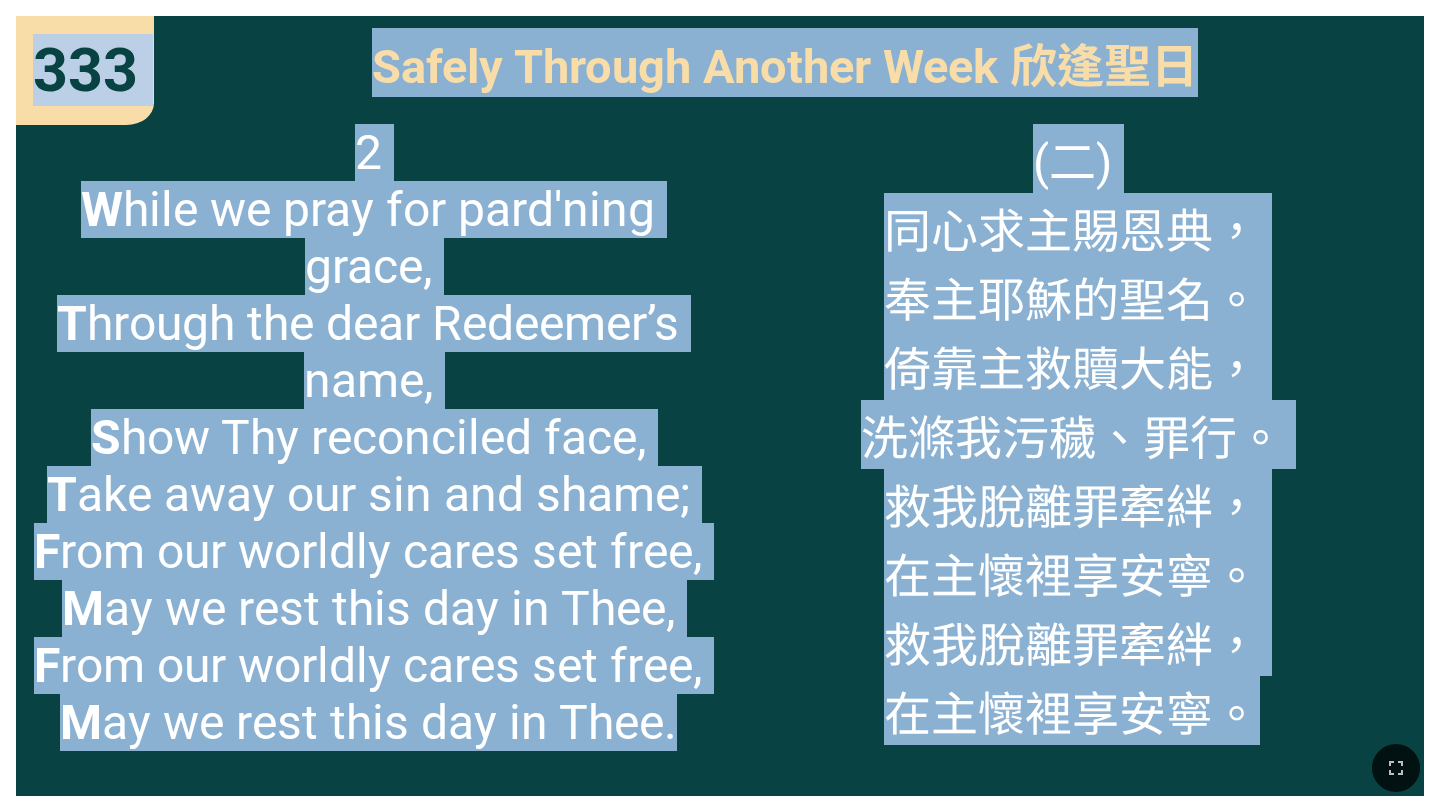 drag, startPoint x: 36, startPoint y: 47, endPoint x: 1300, endPoint y: 727, distance: 1435.3035 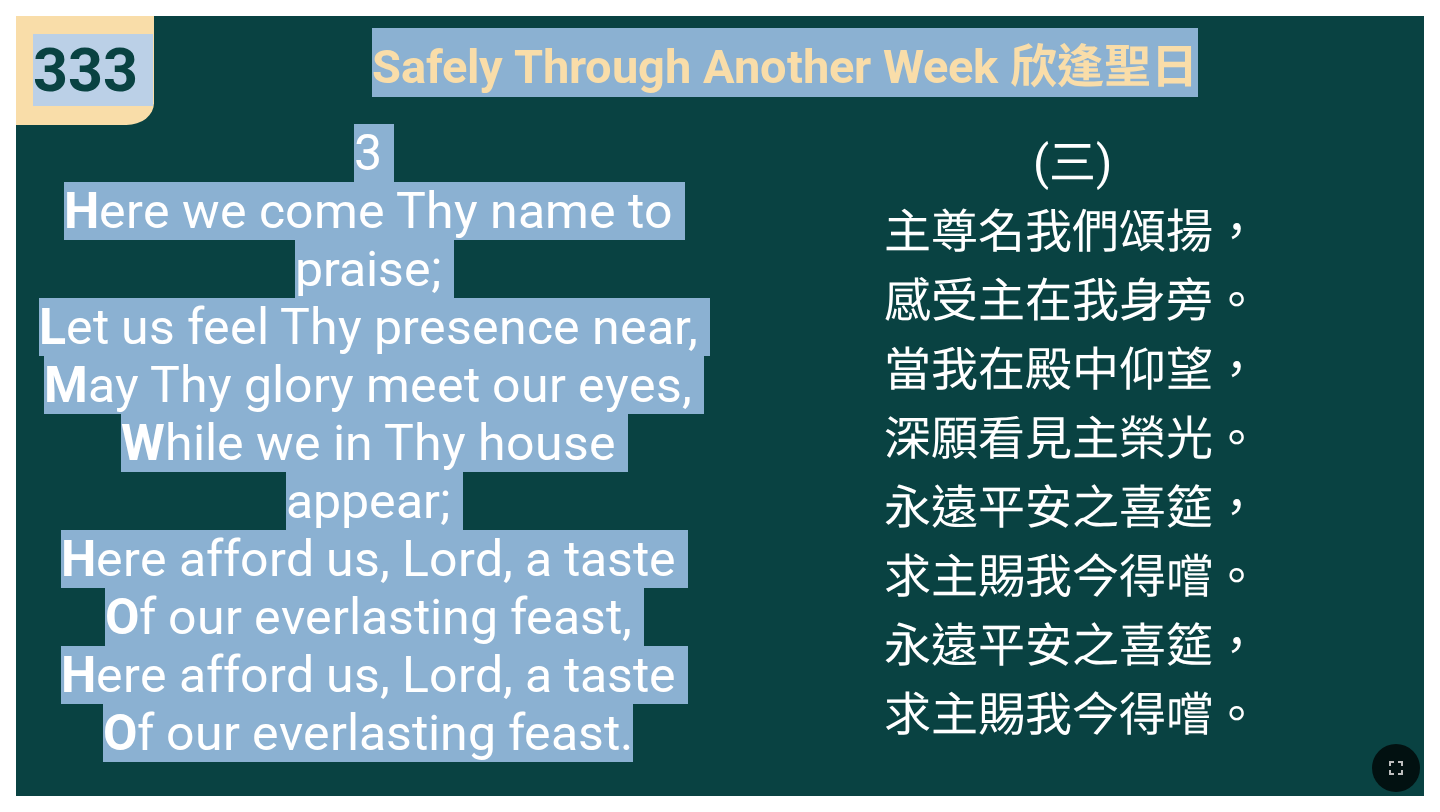 click on "(三) 主尊名我們頌揚， 感受主在我身旁。 當我在殿中仰望， 深願看見主榮光。 永遠平安之喜筵， 求主賜我今得嚐。 永遠平安之喜筵， 求主賜我今得嚐。" at bounding box center [1072, 452] 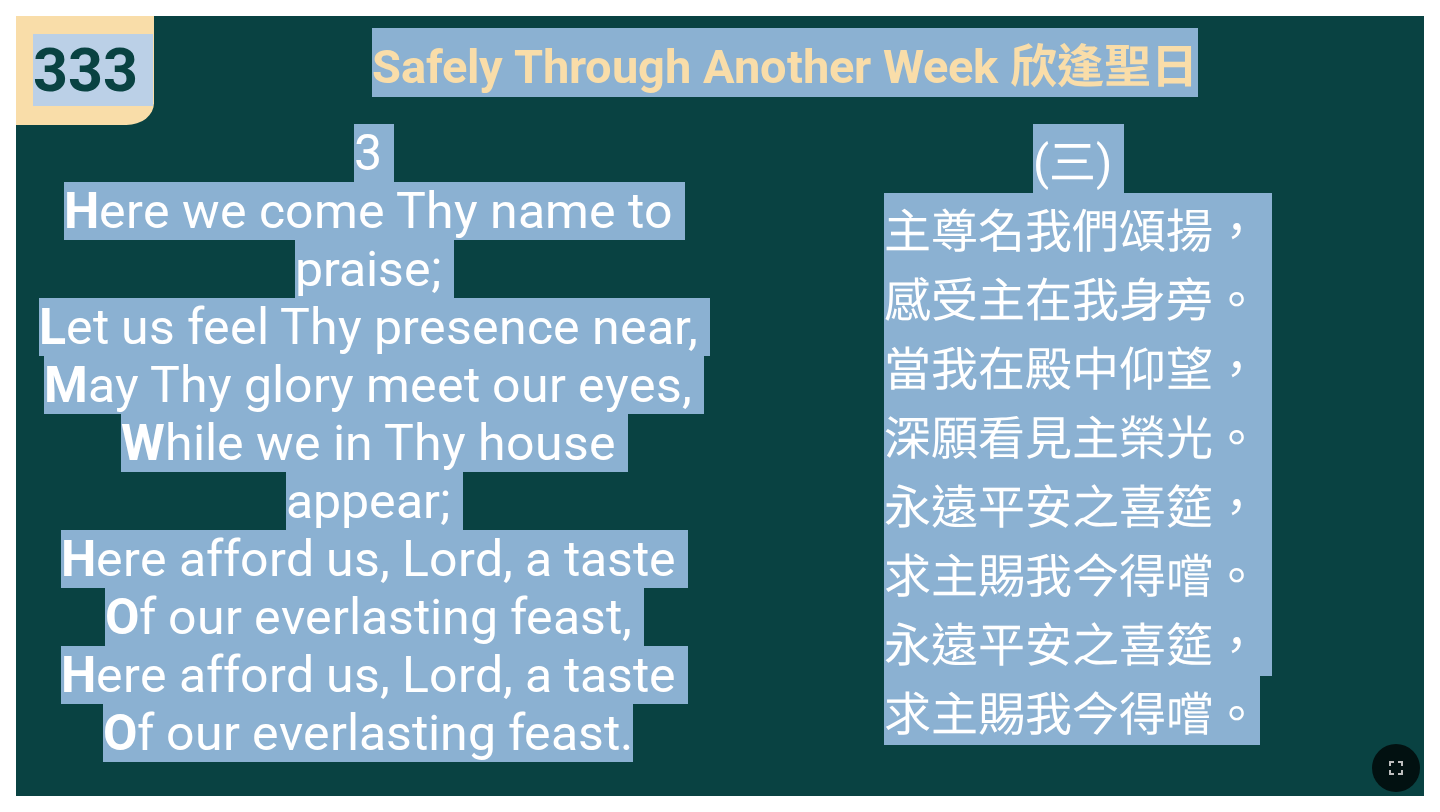 drag, startPoint x: 36, startPoint y: 53, endPoint x: 1311, endPoint y: 723, distance: 1440.3212 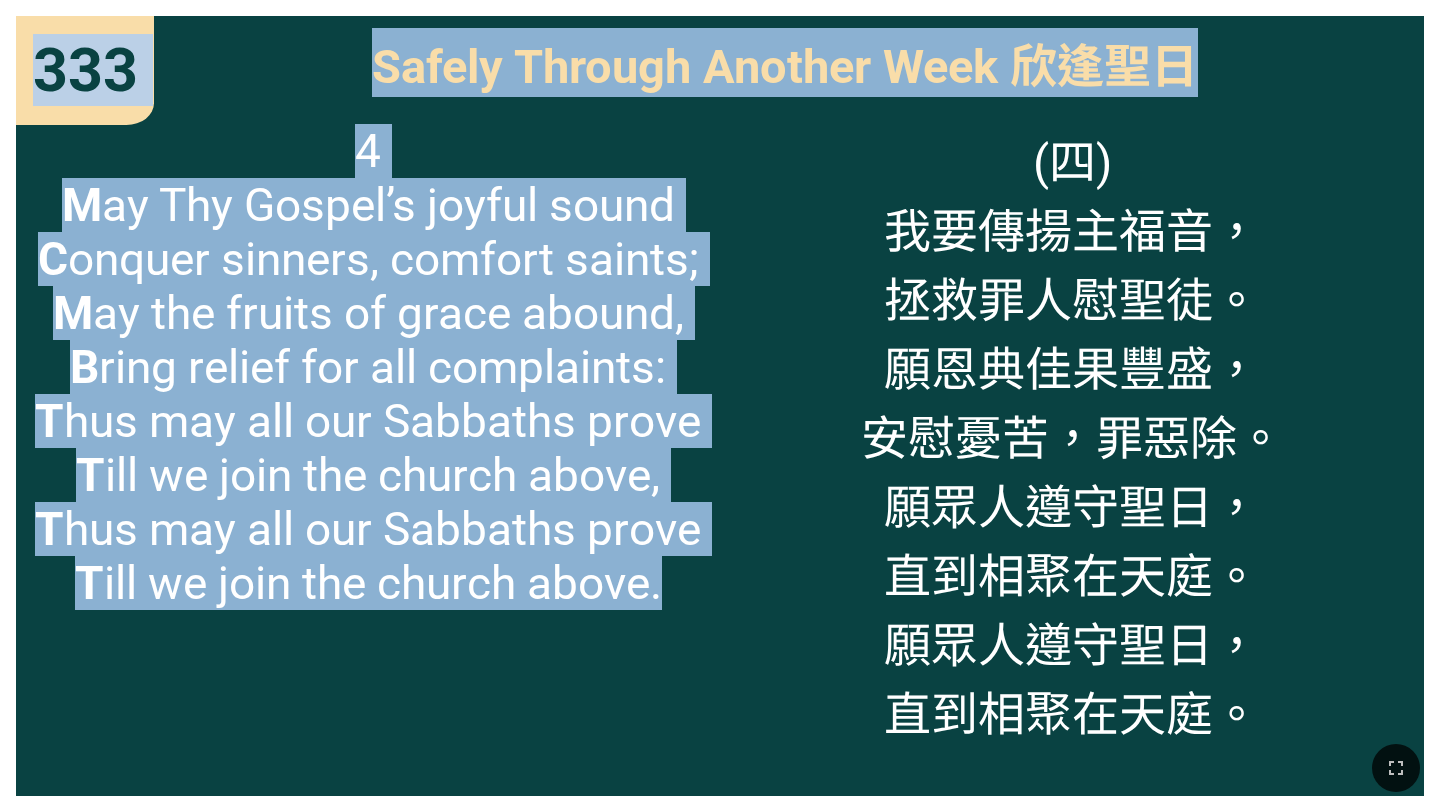click on "4 M ay Thy Gospel’s joyful sound  C onquer sinners, comfort saints;  M ay the fruits of grace abound,  B ring relief for all complaints:  T hus may all our Sabbaths prove  T ill we join the church above,  T hus may all our Sabbaths prove  T ill we join the church above." at bounding box center [368, 367] 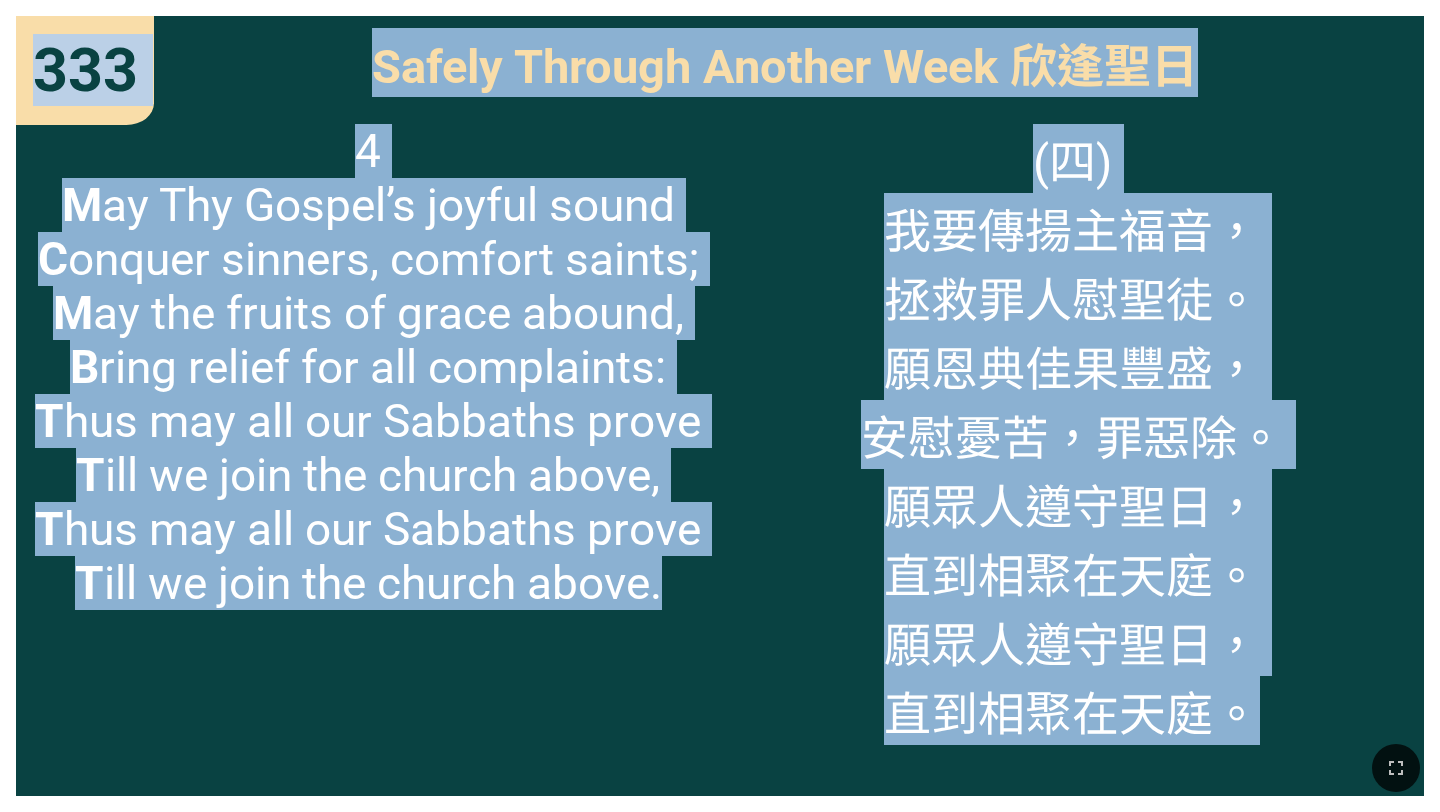 drag, startPoint x: 37, startPoint y: 52, endPoint x: 1247, endPoint y: 697, distance: 1371.1765 